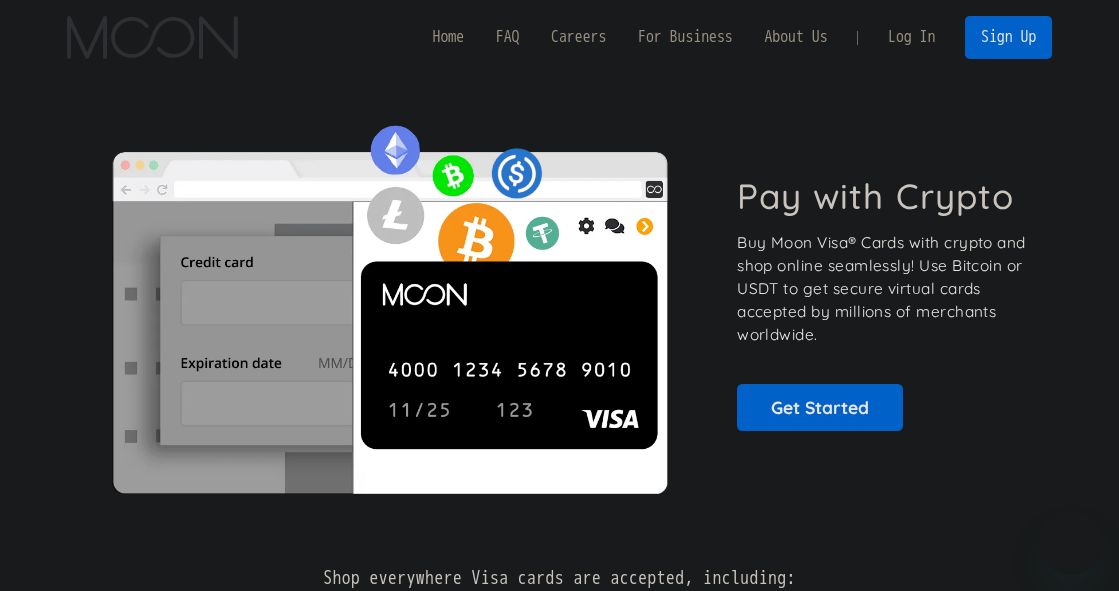 scroll, scrollTop: 0, scrollLeft: 0, axis: both 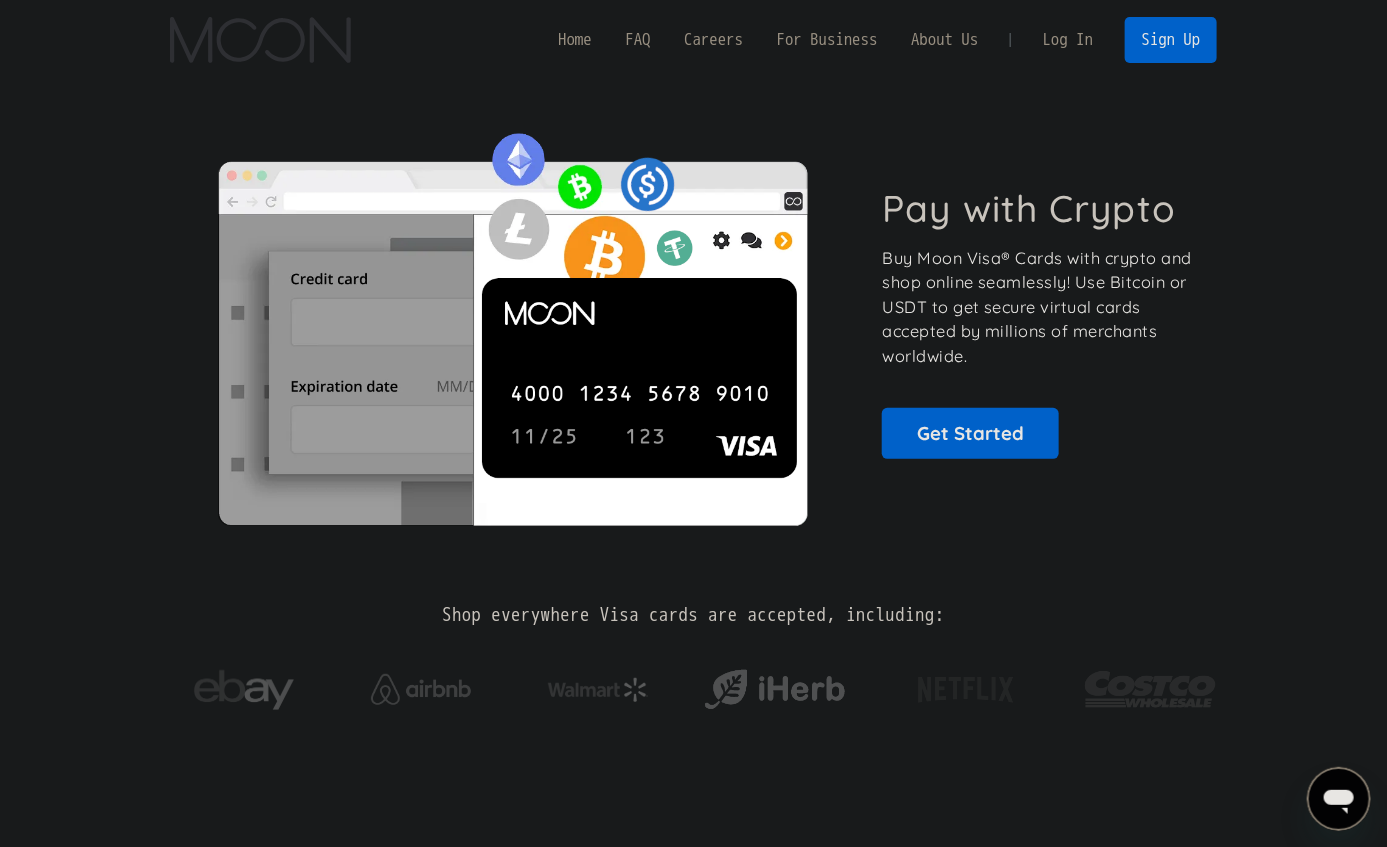 click on "Log In" at bounding box center [1068, 40] 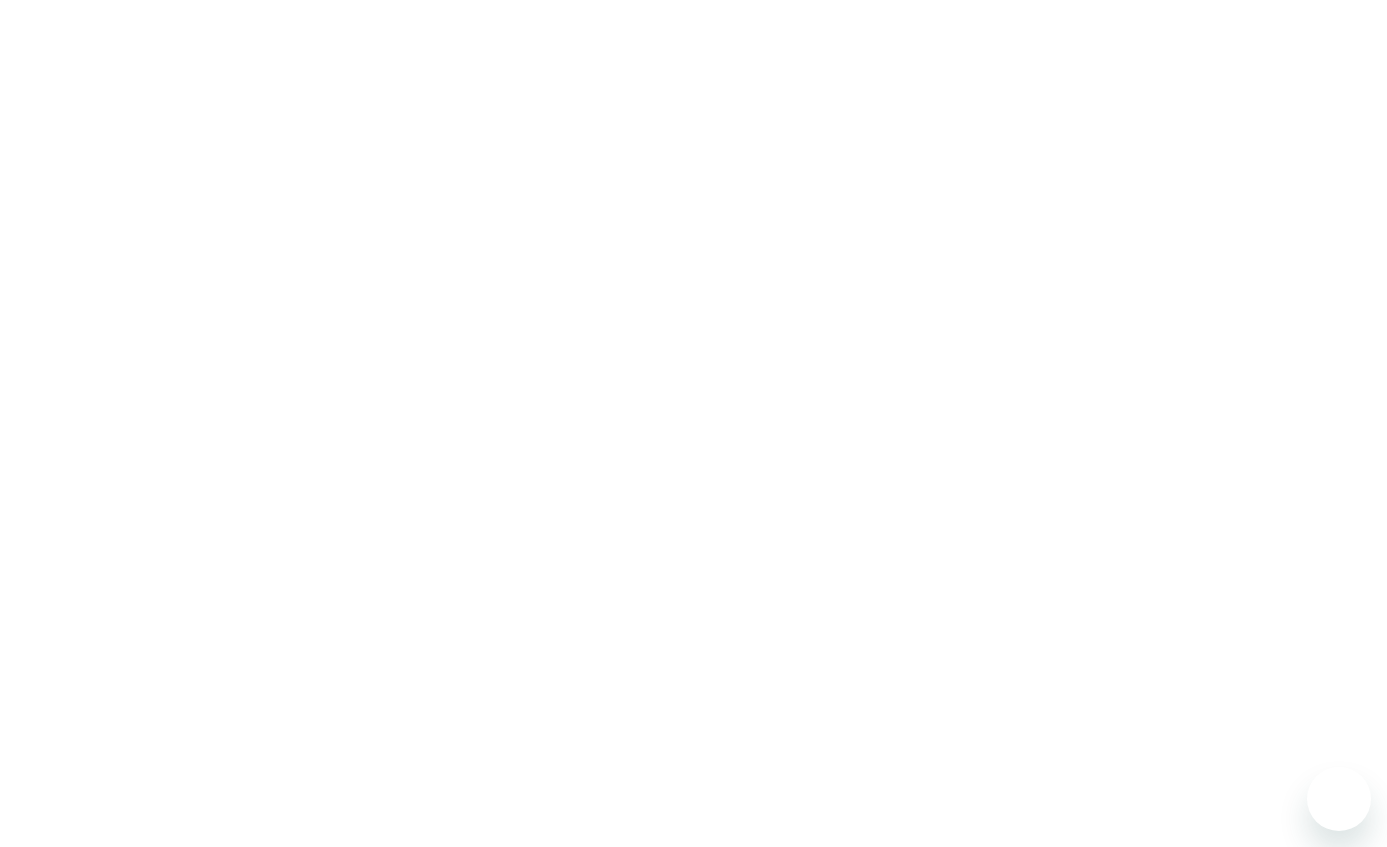 scroll, scrollTop: 0, scrollLeft: 0, axis: both 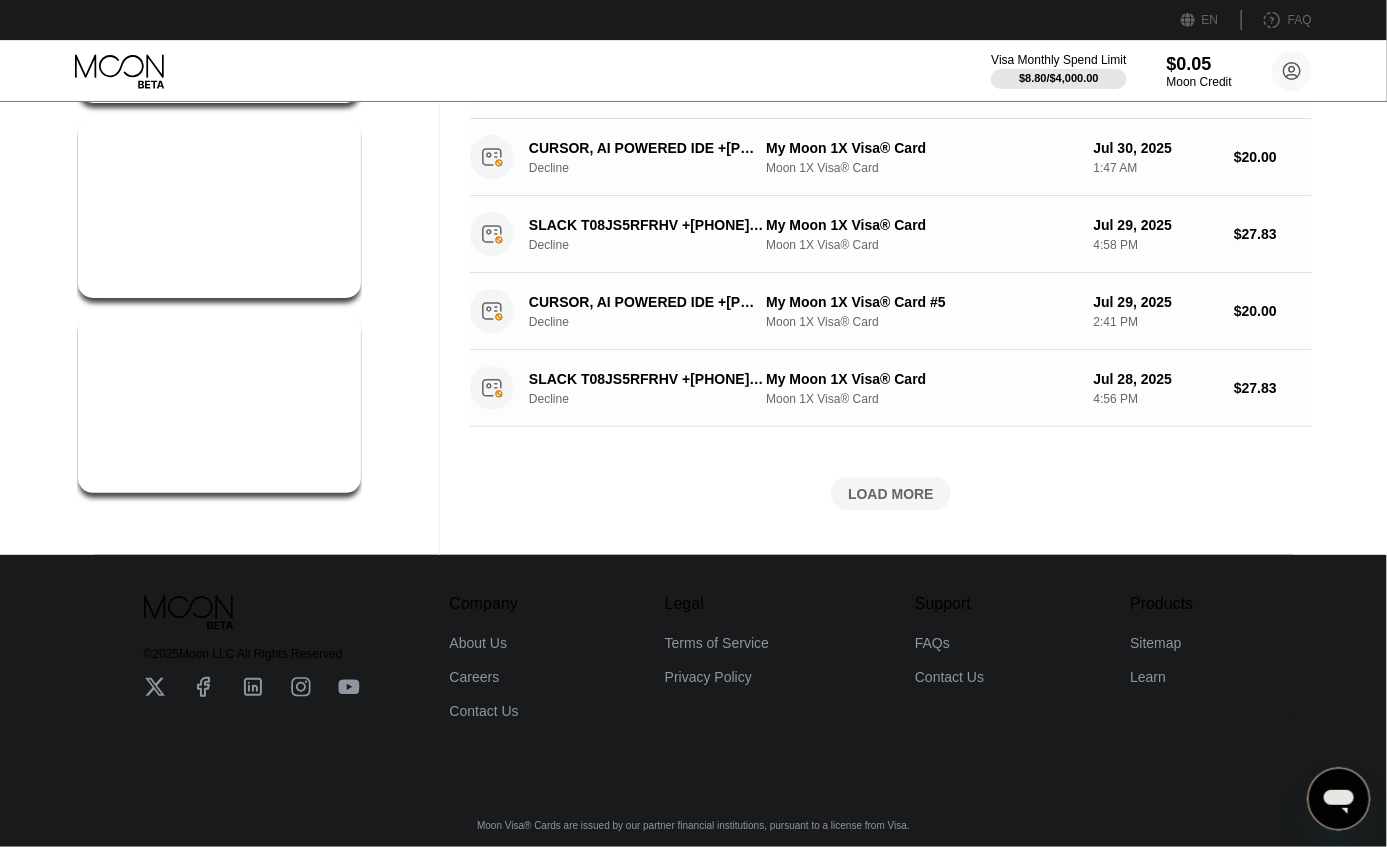click on "Cards    New Card Active $[AMOUNT] ● ● ● ● [LAST_FOUR] My Moon 1X Visa® Card #5 $[AMOUNT] ● ● ● ● [LAST_FOUR] My Moon 1X Visa® Card $[AMOUNT] ● ● ● ● [LAST_FOUR] My Moon 1X Visa® Card $[AMOUNT] ● ● ● ● [LAST_FOUR] My Moon 1X Visa® Card #2 $[AMOUNT] ● ● ● ● [LAST_FOUR] My Moon 1X Visa® Card" at bounding box center (220, -31) 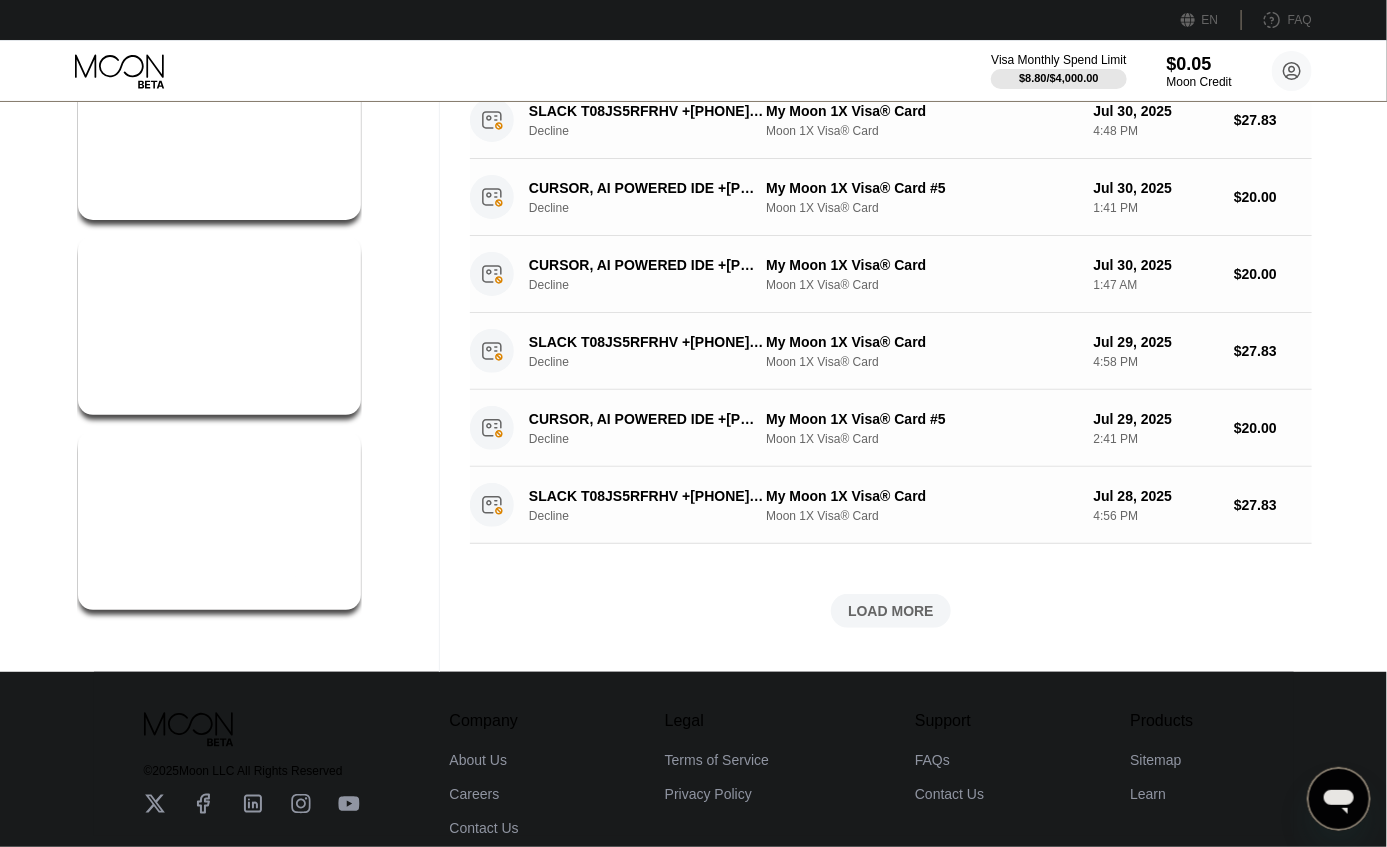 scroll, scrollTop: 0, scrollLeft: 0, axis: both 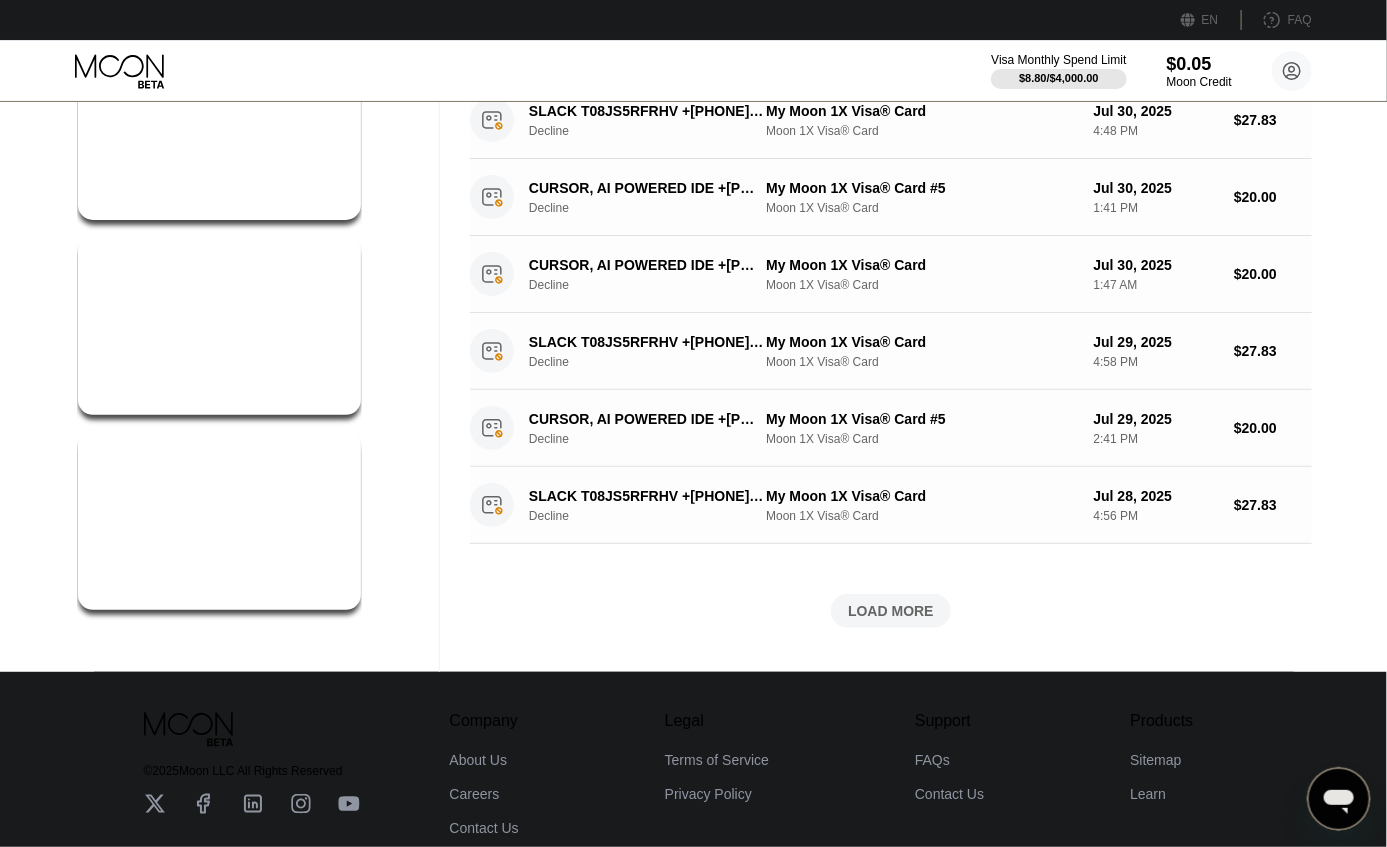 click on "Cards    New Card Active $[AMOUNT] ● ● ● ● [LAST_FOUR] My Moon 1X Visa® Card #5 $[AMOUNT] ● ● ● ● [LAST_FOUR] My Moon 1X Visa® Card $[AMOUNT] ● ● ● ● [LAST_FOUR] My Moon 1X Visa® Card $[AMOUNT] ● ● ● ● [LAST_FOUR] My Moon 1X Visa® Card #2 $[AMOUNT] ● ● ● ● [LAST_FOUR] My Moon 1X Visa® Card" at bounding box center [220, 86] 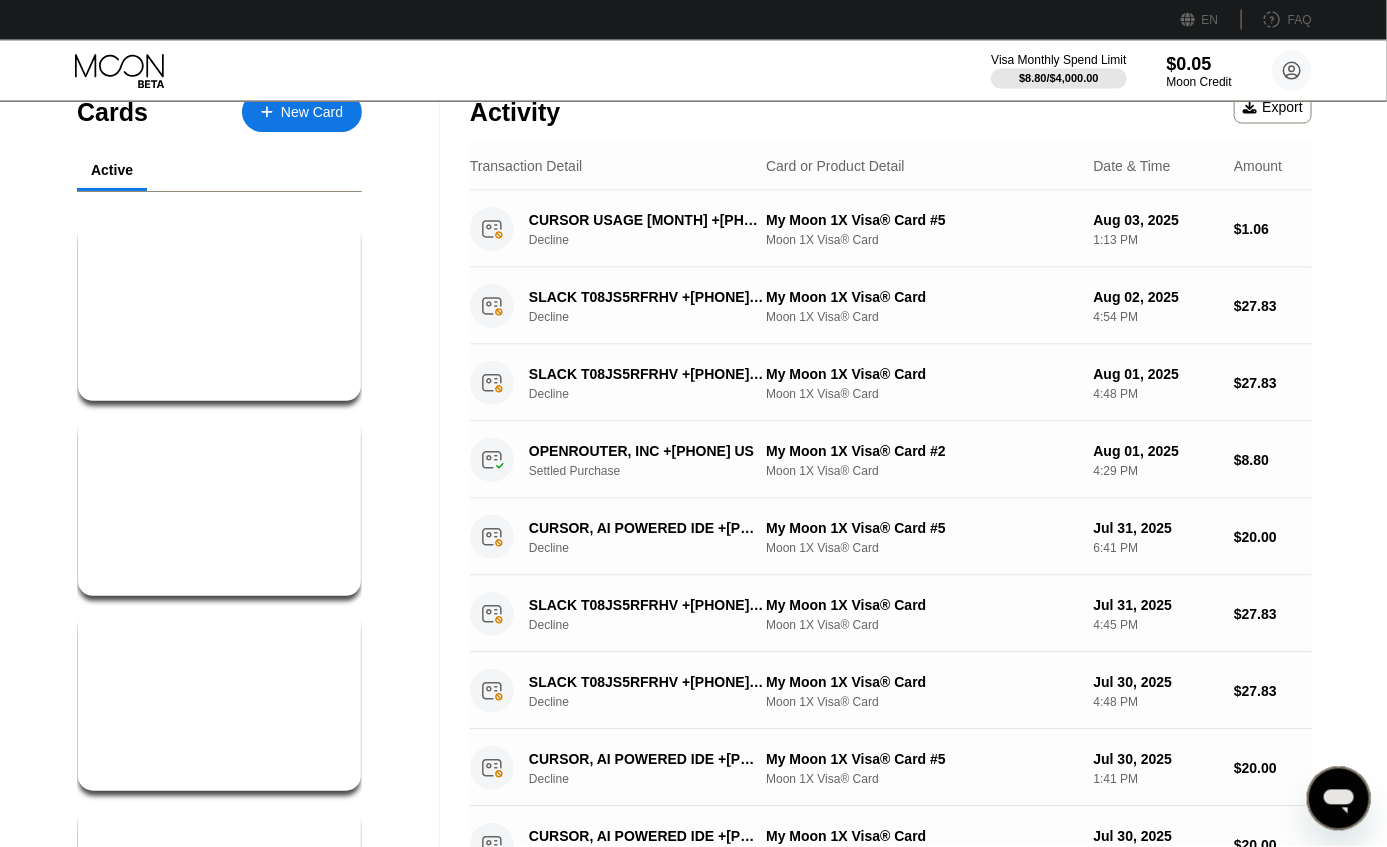 scroll, scrollTop: 0, scrollLeft: 0, axis: both 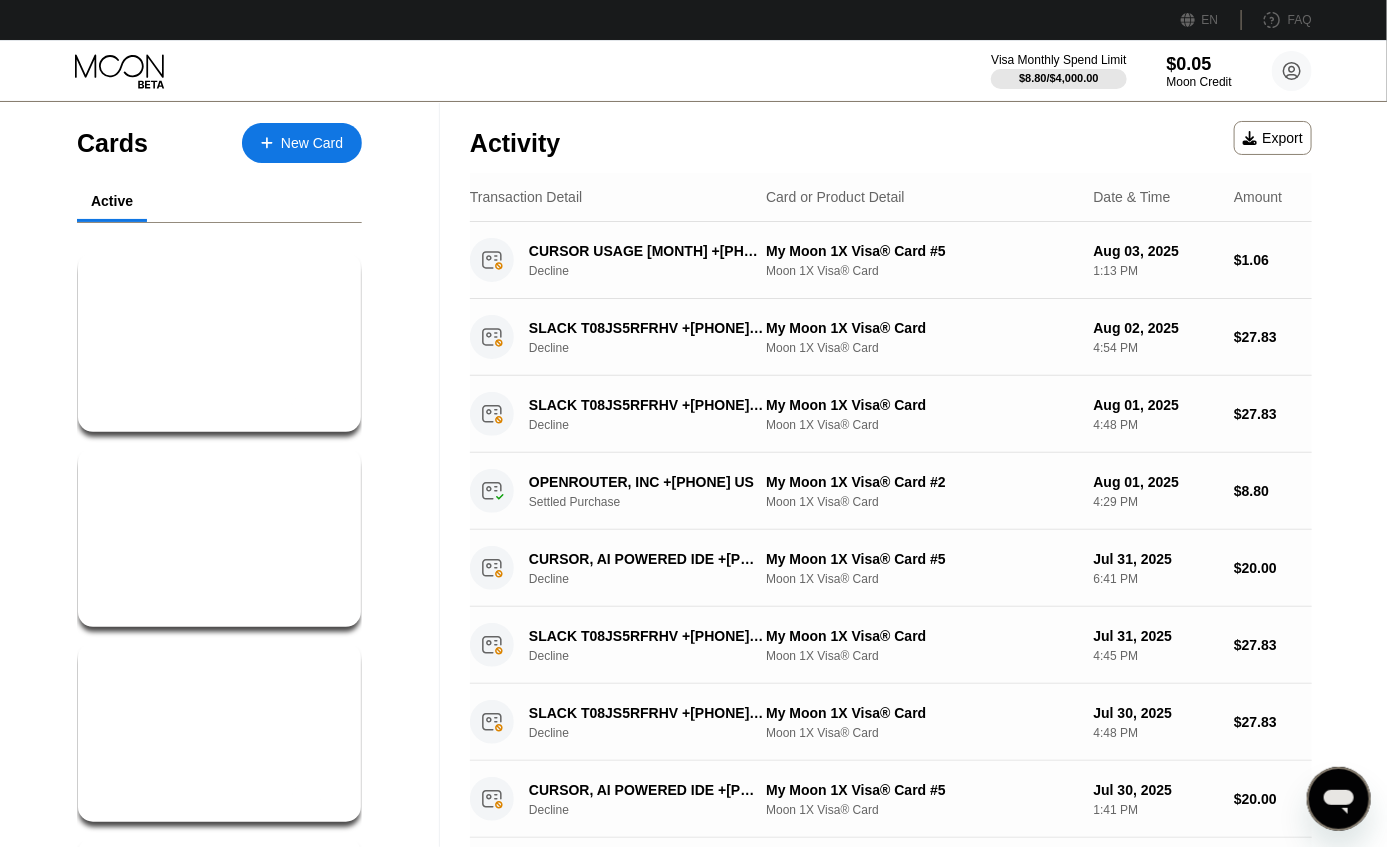 click on "Card or Product Detail" at bounding box center (835, 197) 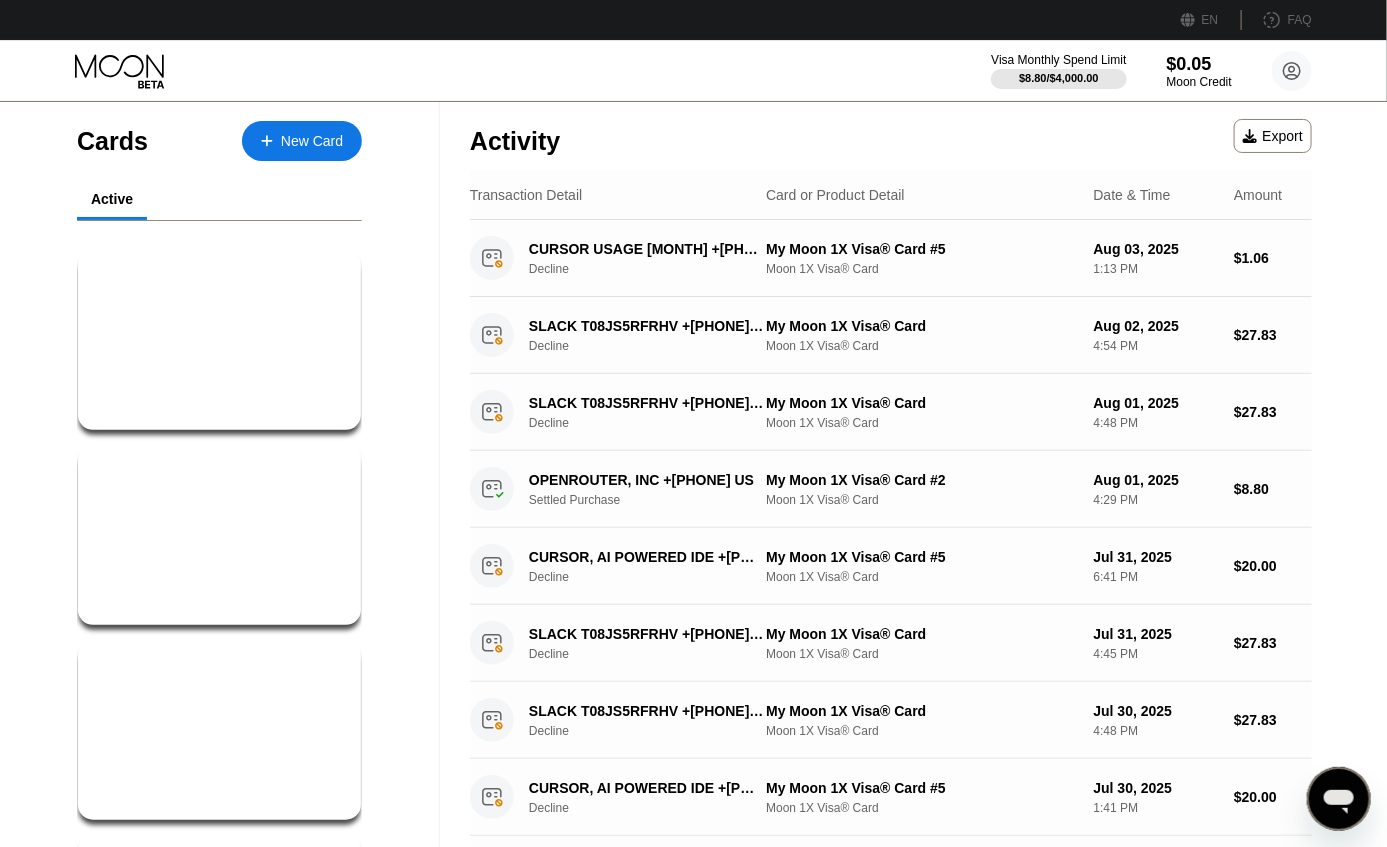 scroll, scrollTop: 0, scrollLeft: 0, axis: both 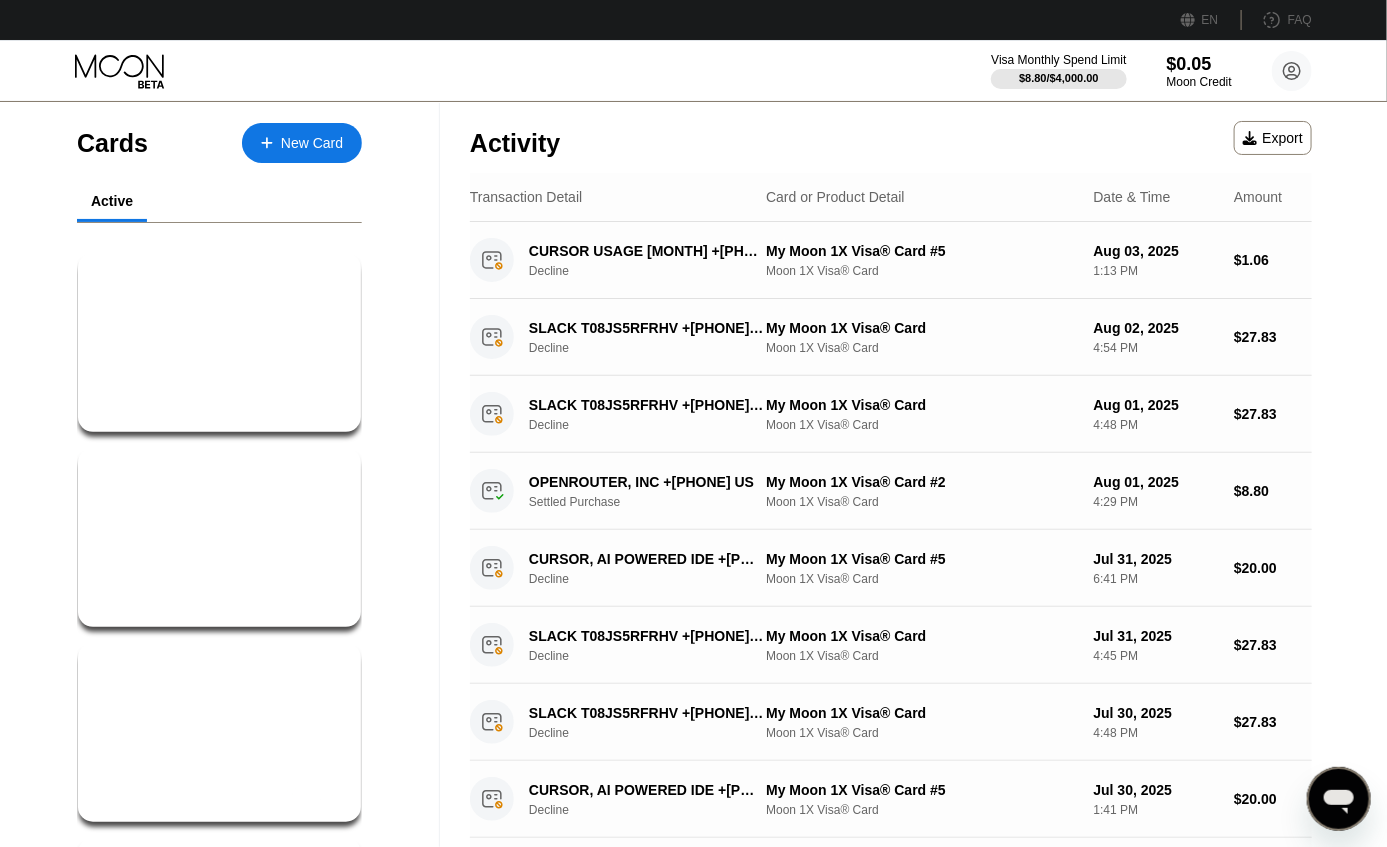 click on "My Moon 1X Visa® Card #5" at bounding box center (219, 333) 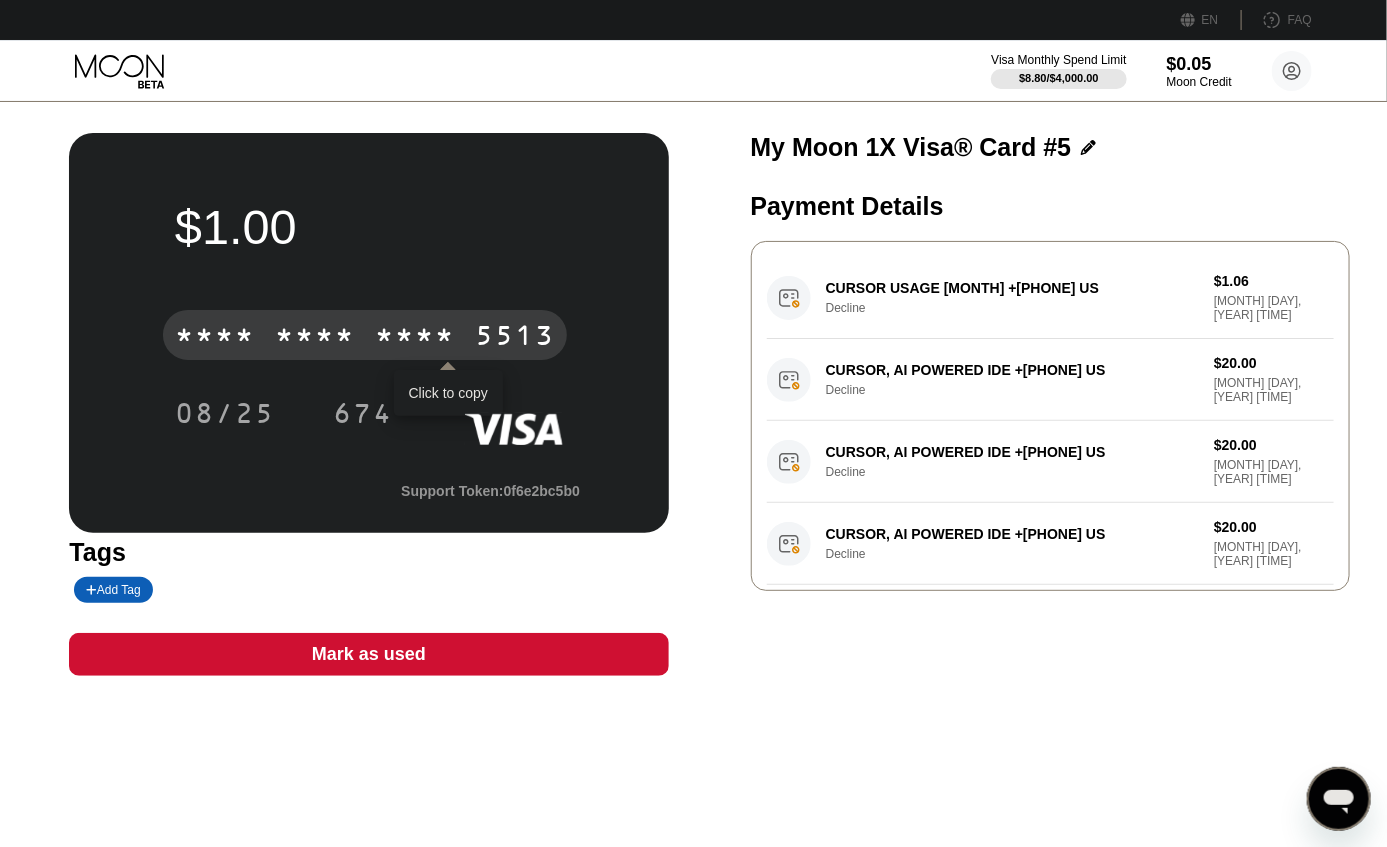 click on "* * * * * * * * * * * * [LAST_FOUR]" at bounding box center (365, 335) 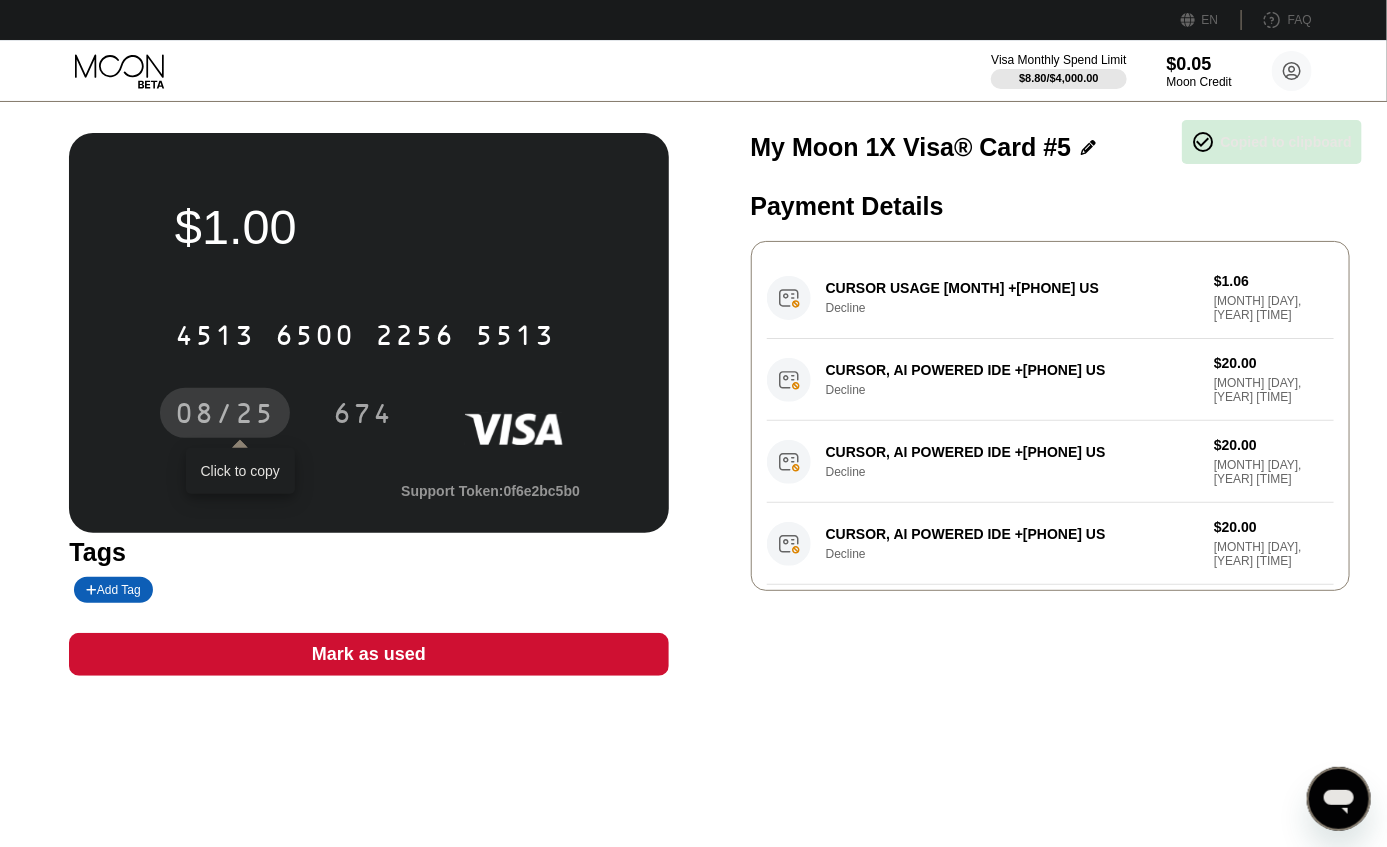 click on "08/25" at bounding box center (225, 416) 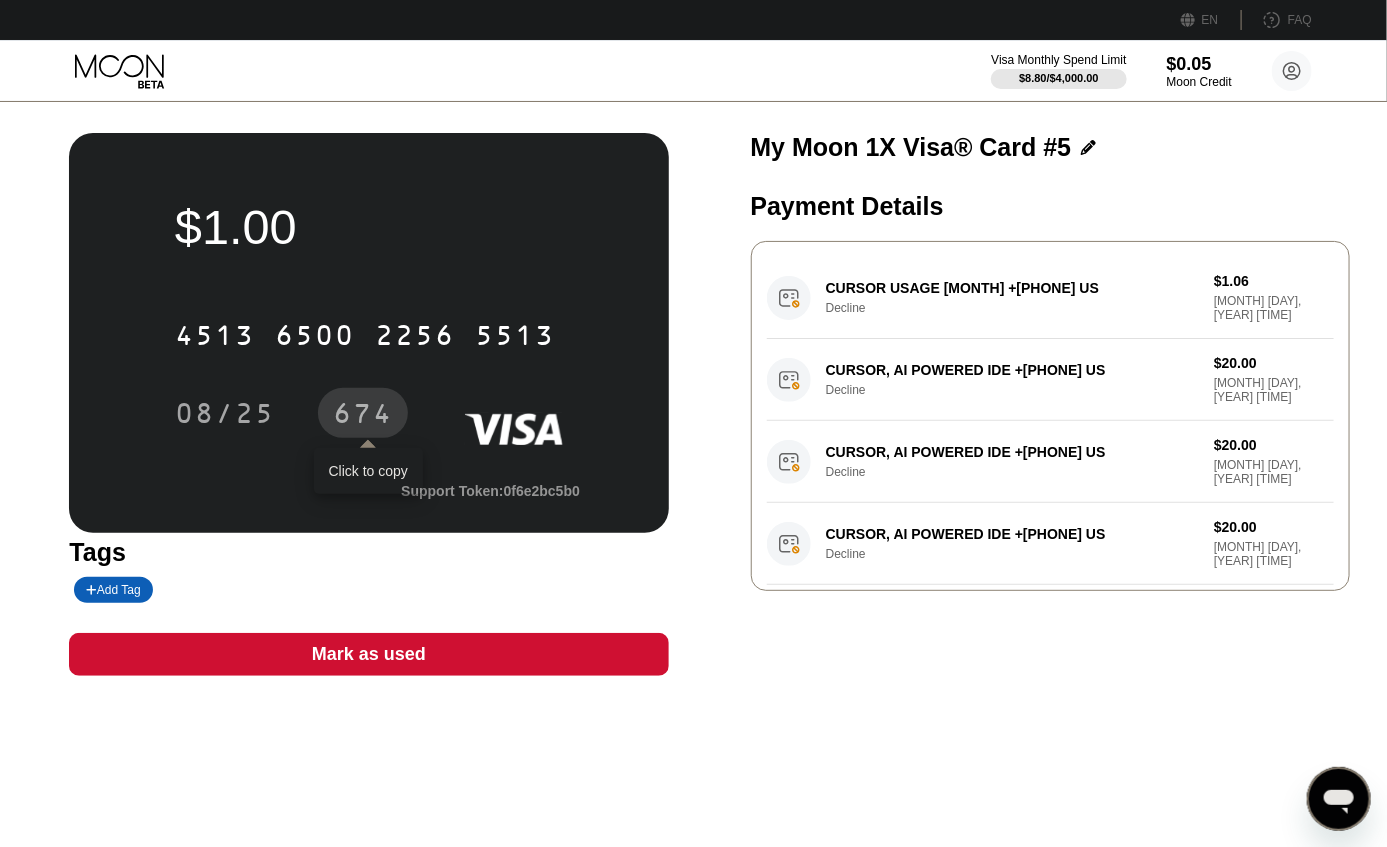 click on "674" at bounding box center (363, 416) 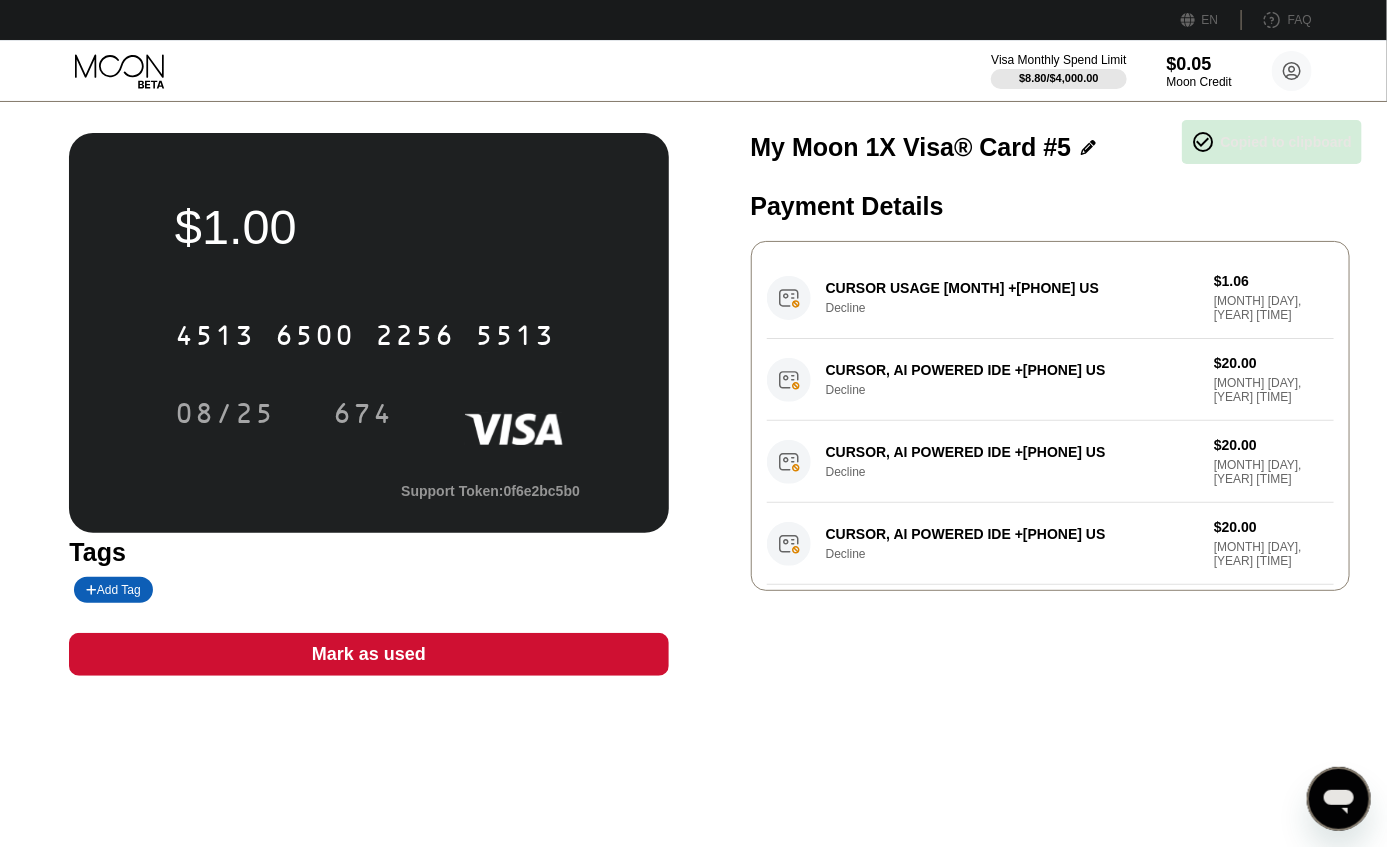 click 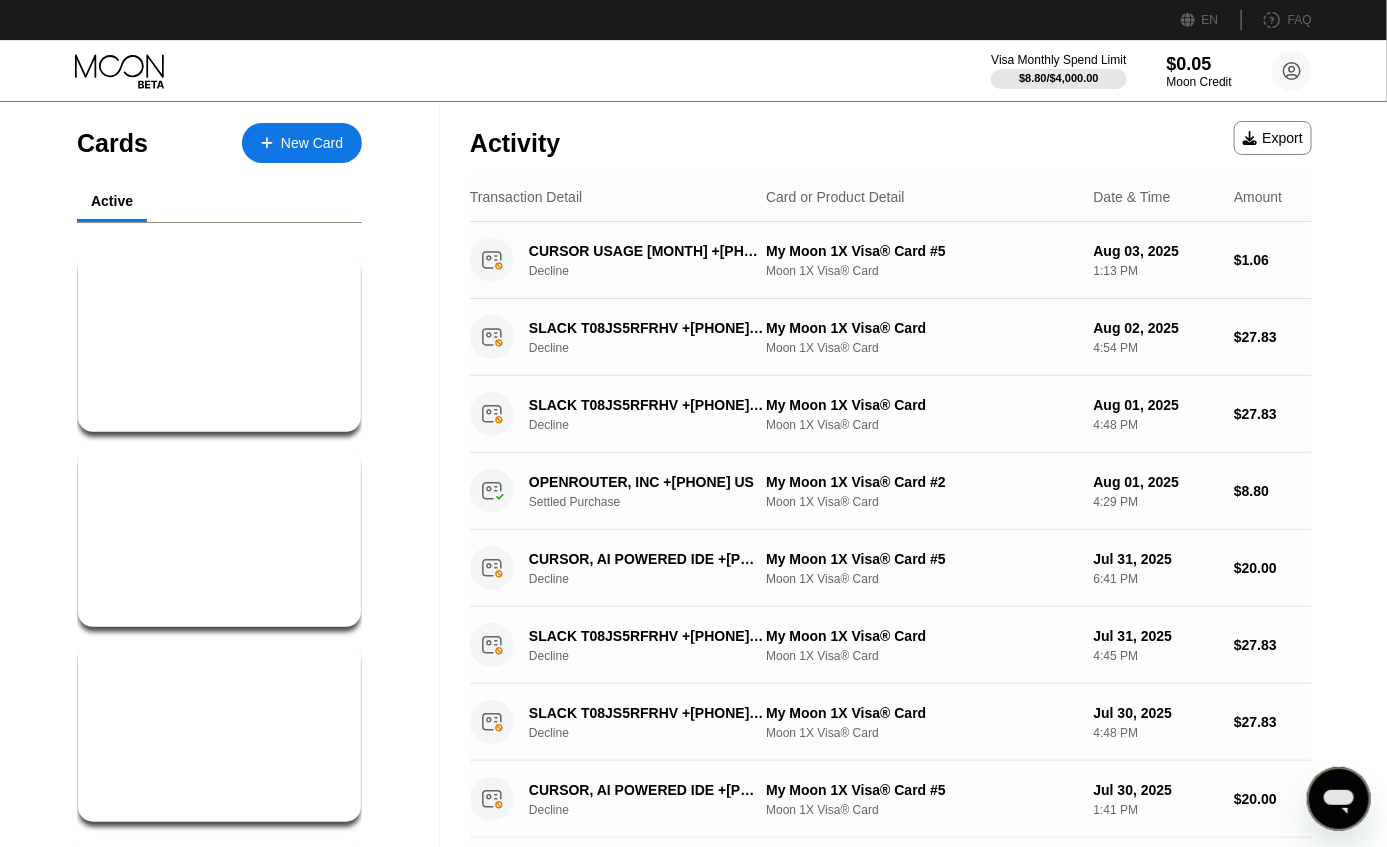 click on "Activity Export" at bounding box center (891, 138) 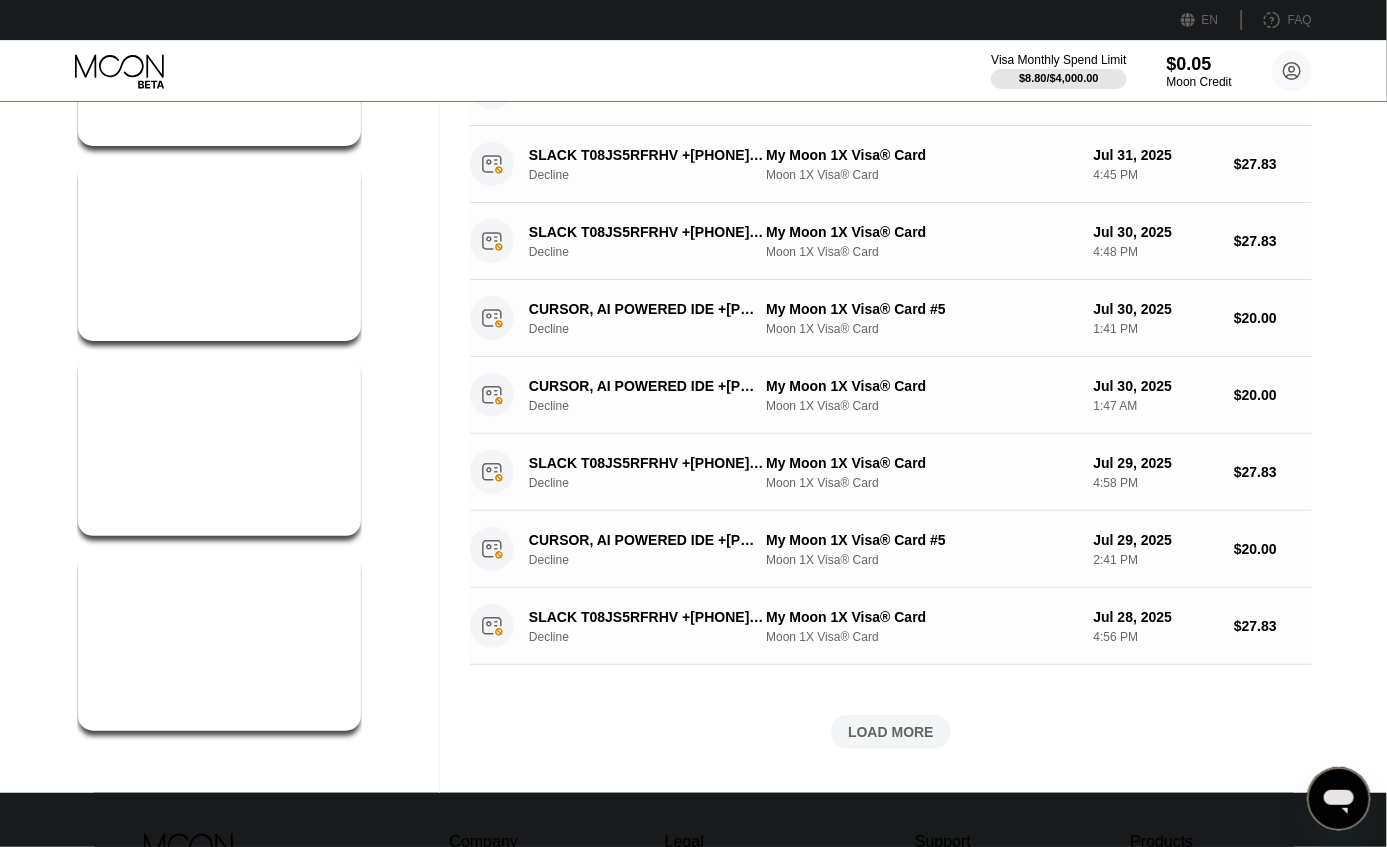 scroll, scrollTop: 0, scrollLeft: 0, axis: both 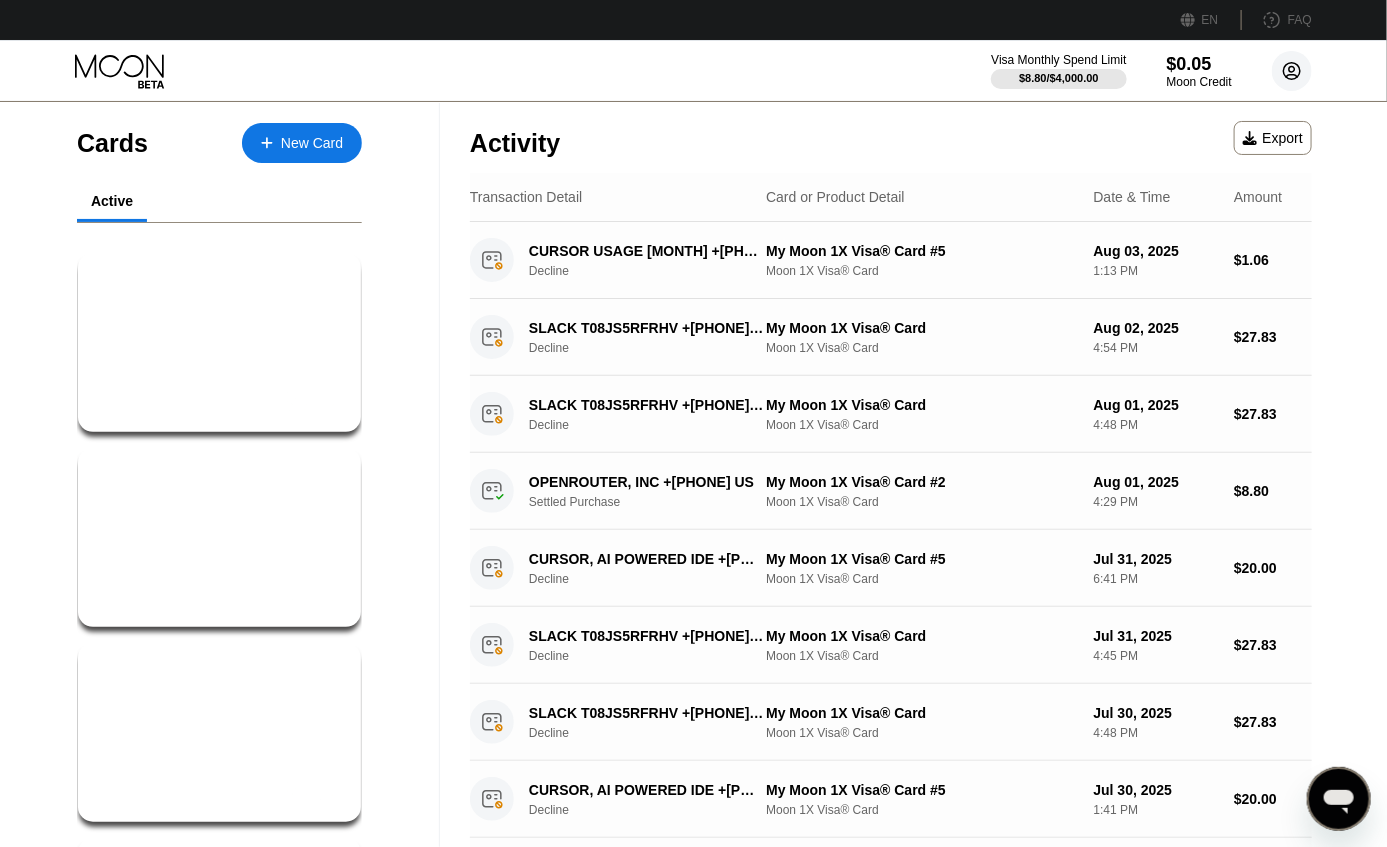 click 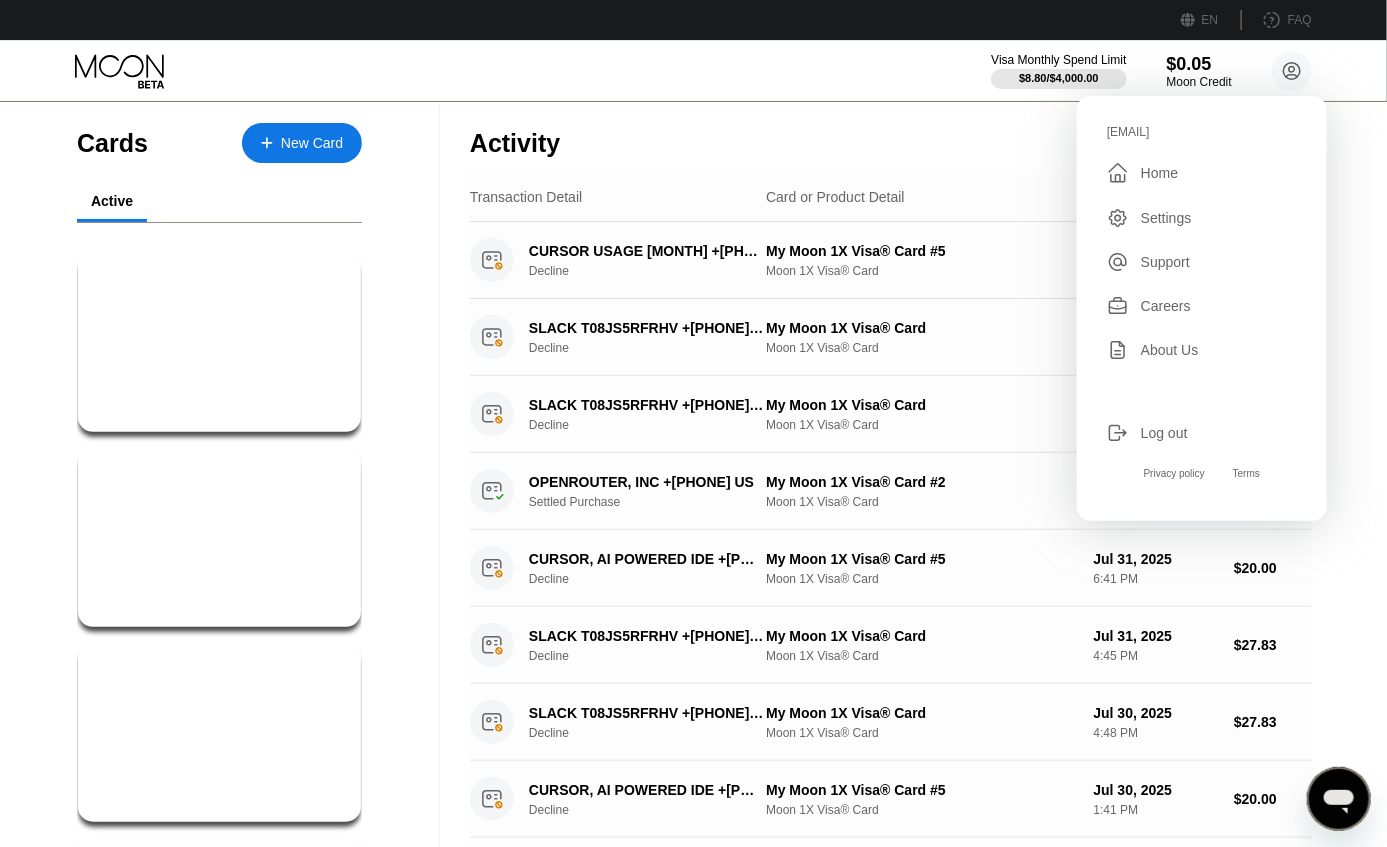 click on "[EMAIL]  Home Settings Support Careers About Us Log out Privacy policy Terms" at bounding box center (1202, 308) 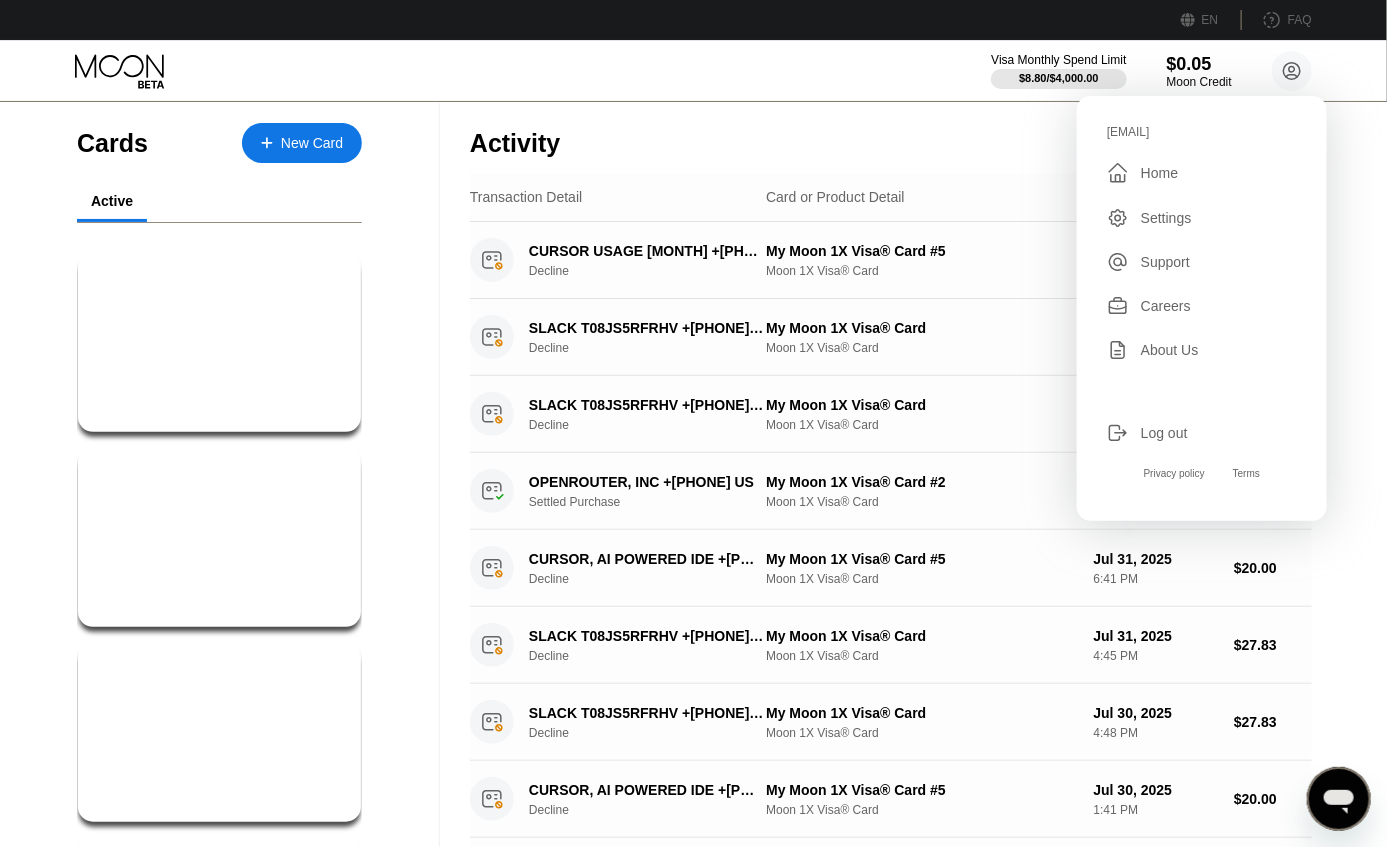 click on "My Moon 1X Visa® Card" at bounding box center (219, 532) 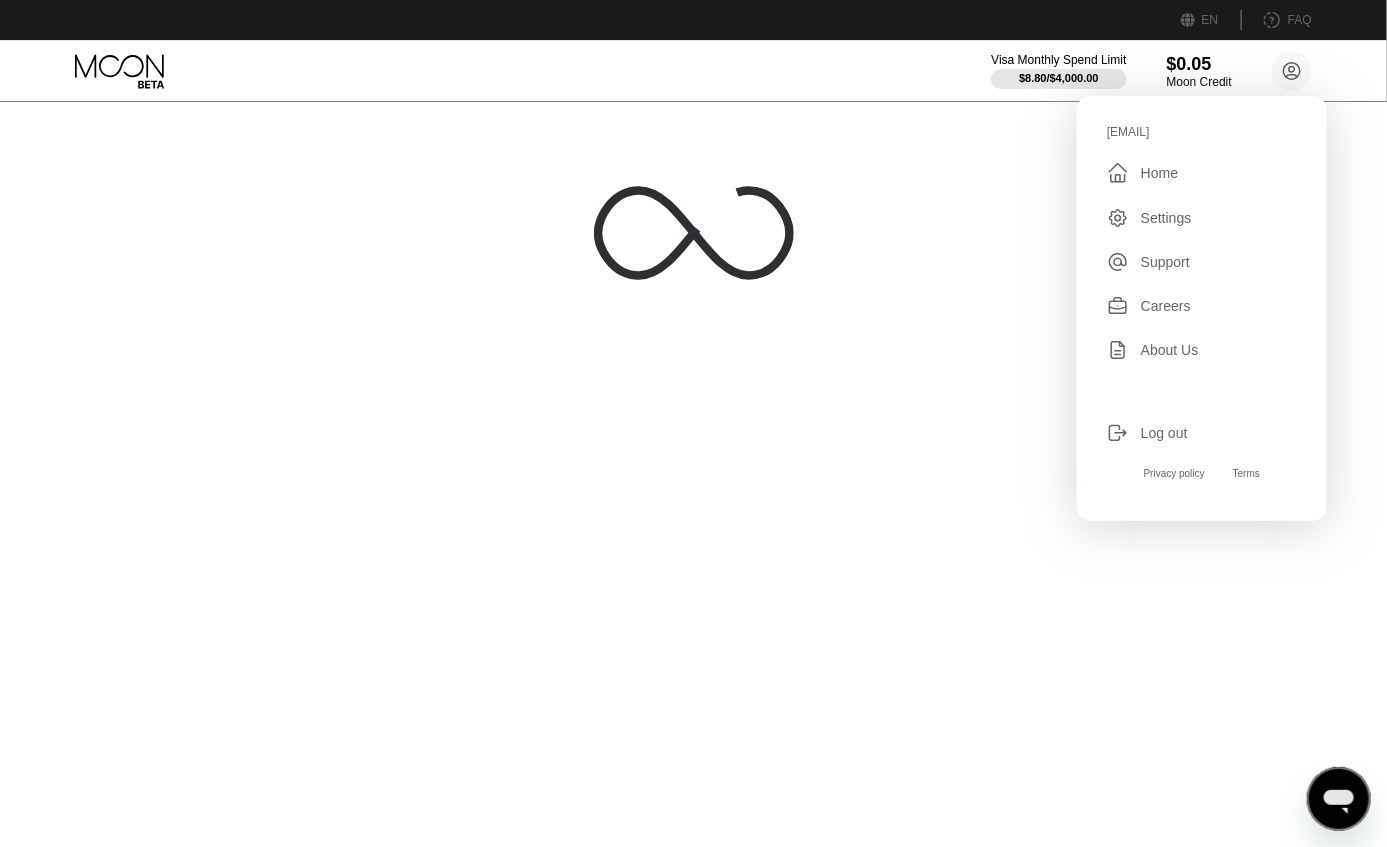 click on "EN Language Select an item Save FAQ" at bounding box center (693, 20) 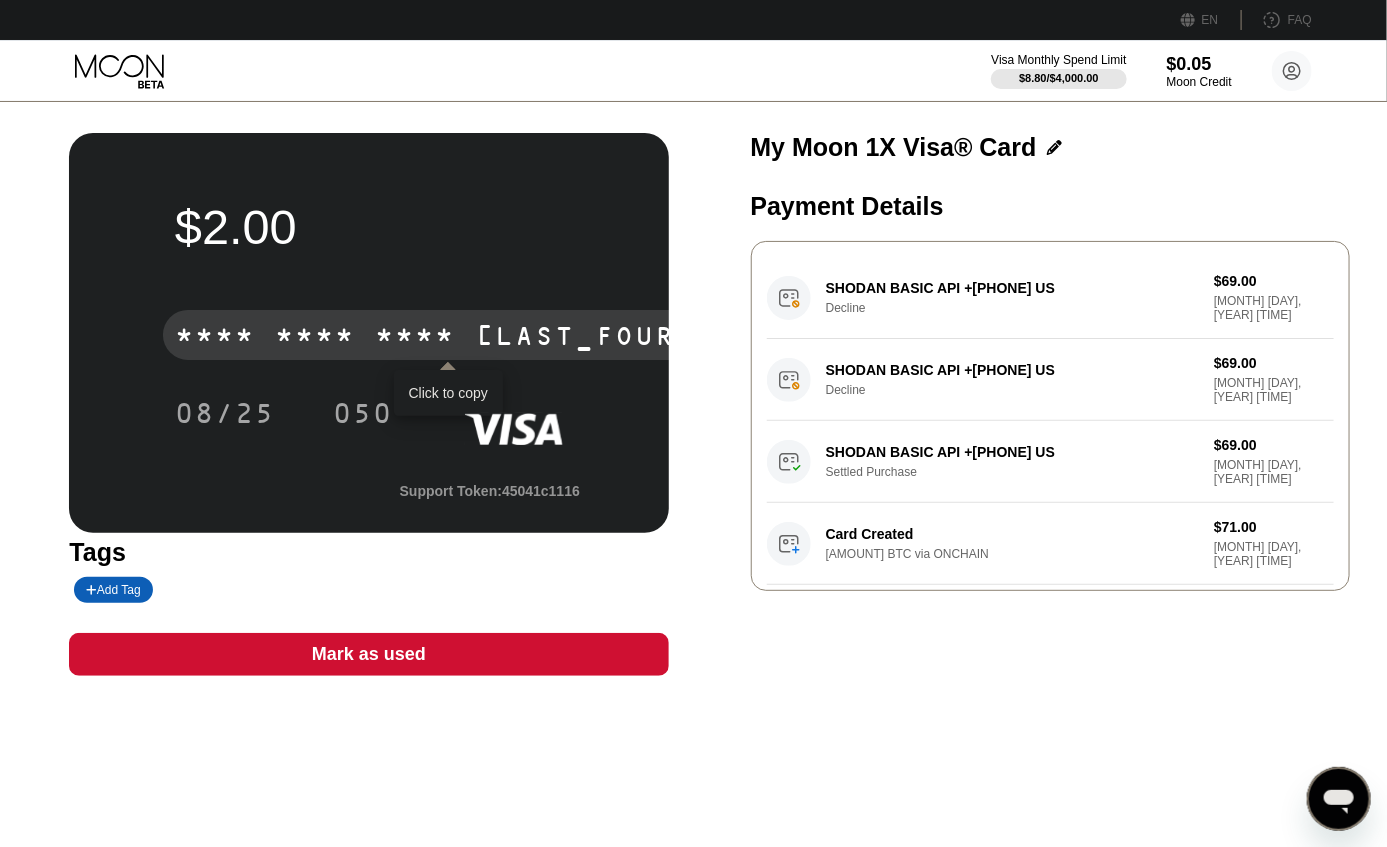 click on "* * * *" at bounding box center (315, 338) 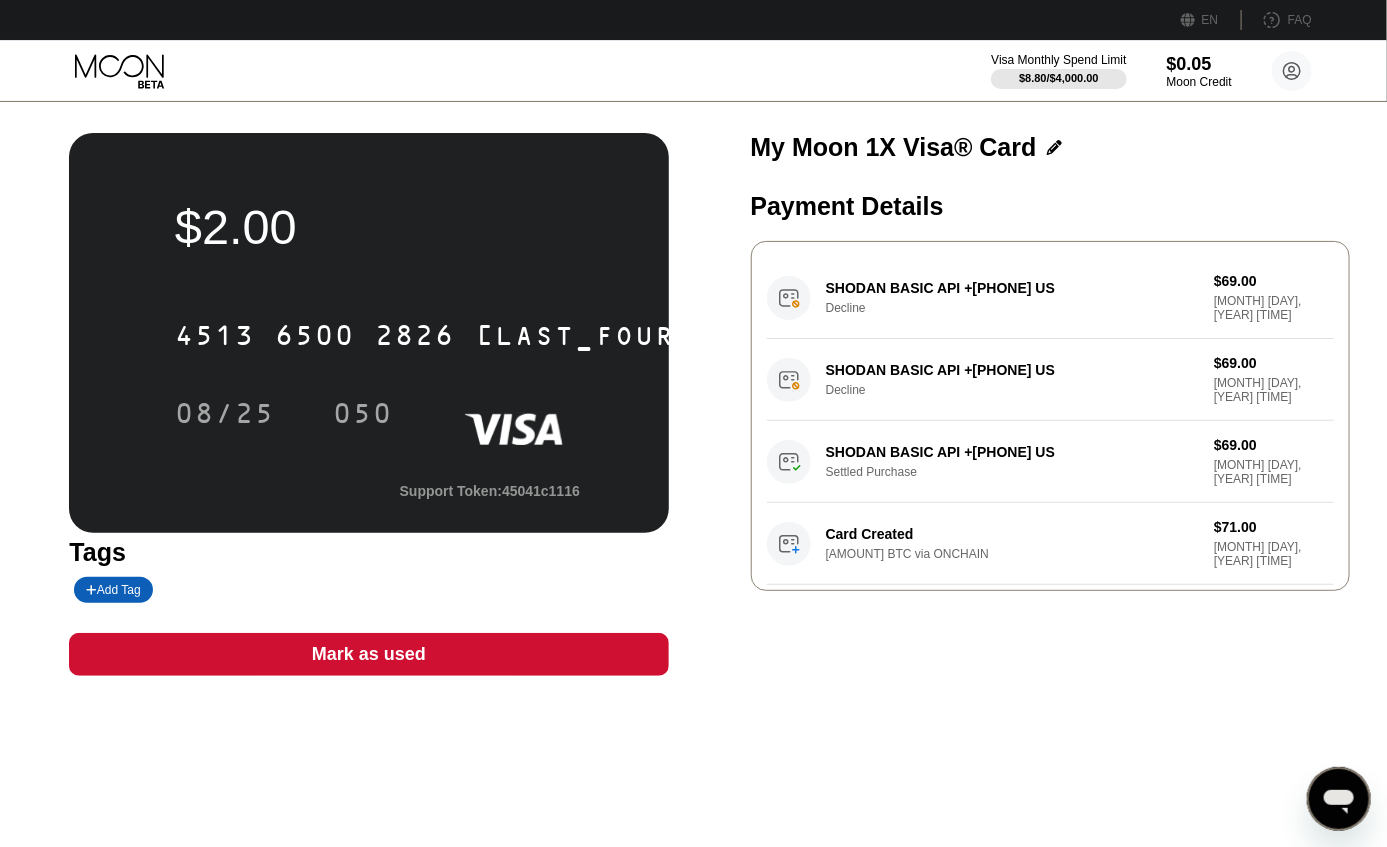 click on "08/25" at bounding box center (225, 416) 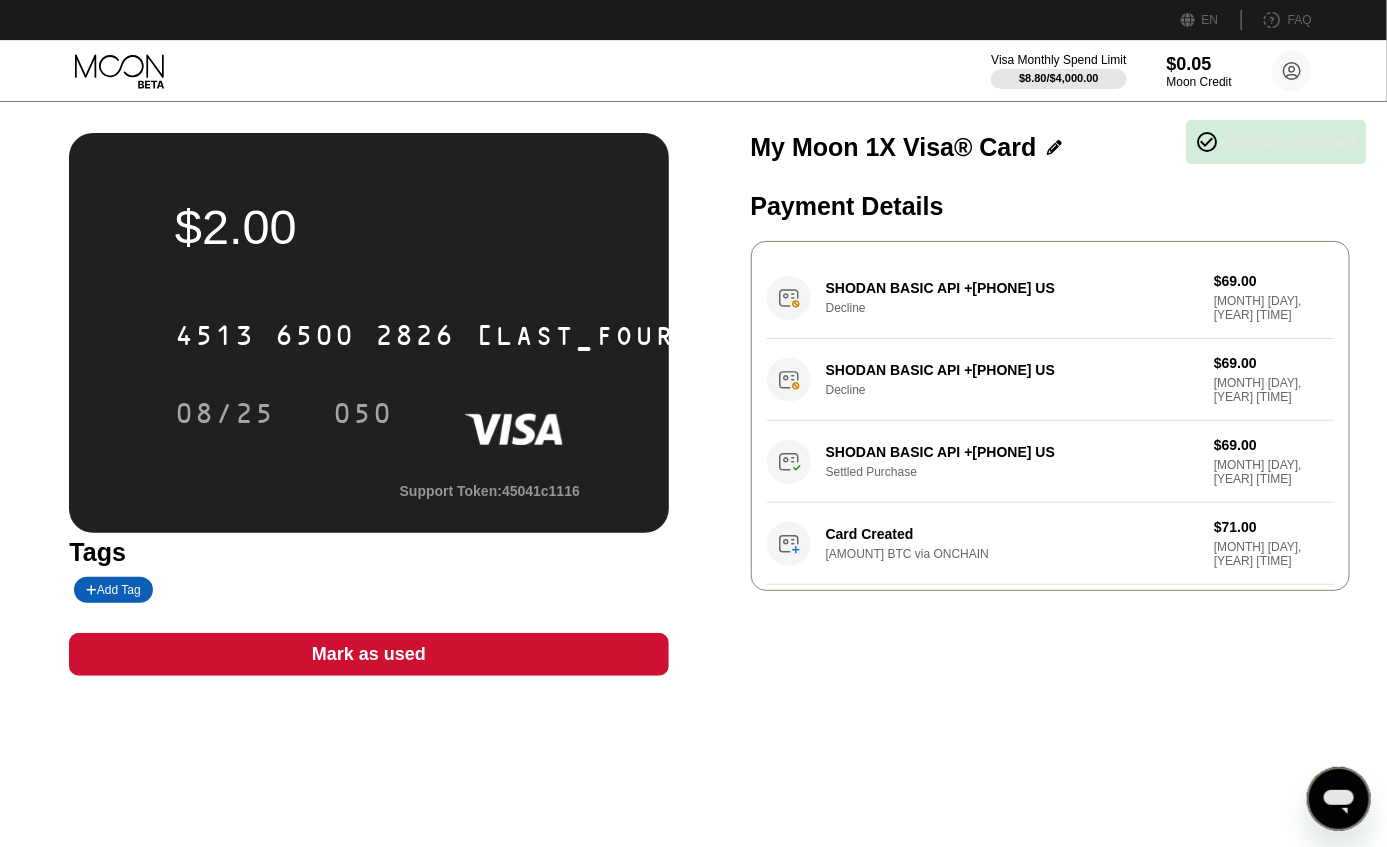 drag, startPoint x: 344, startPoint y: 414, endPoint x: 1322, endPoint y: 538, distance: 985.8296 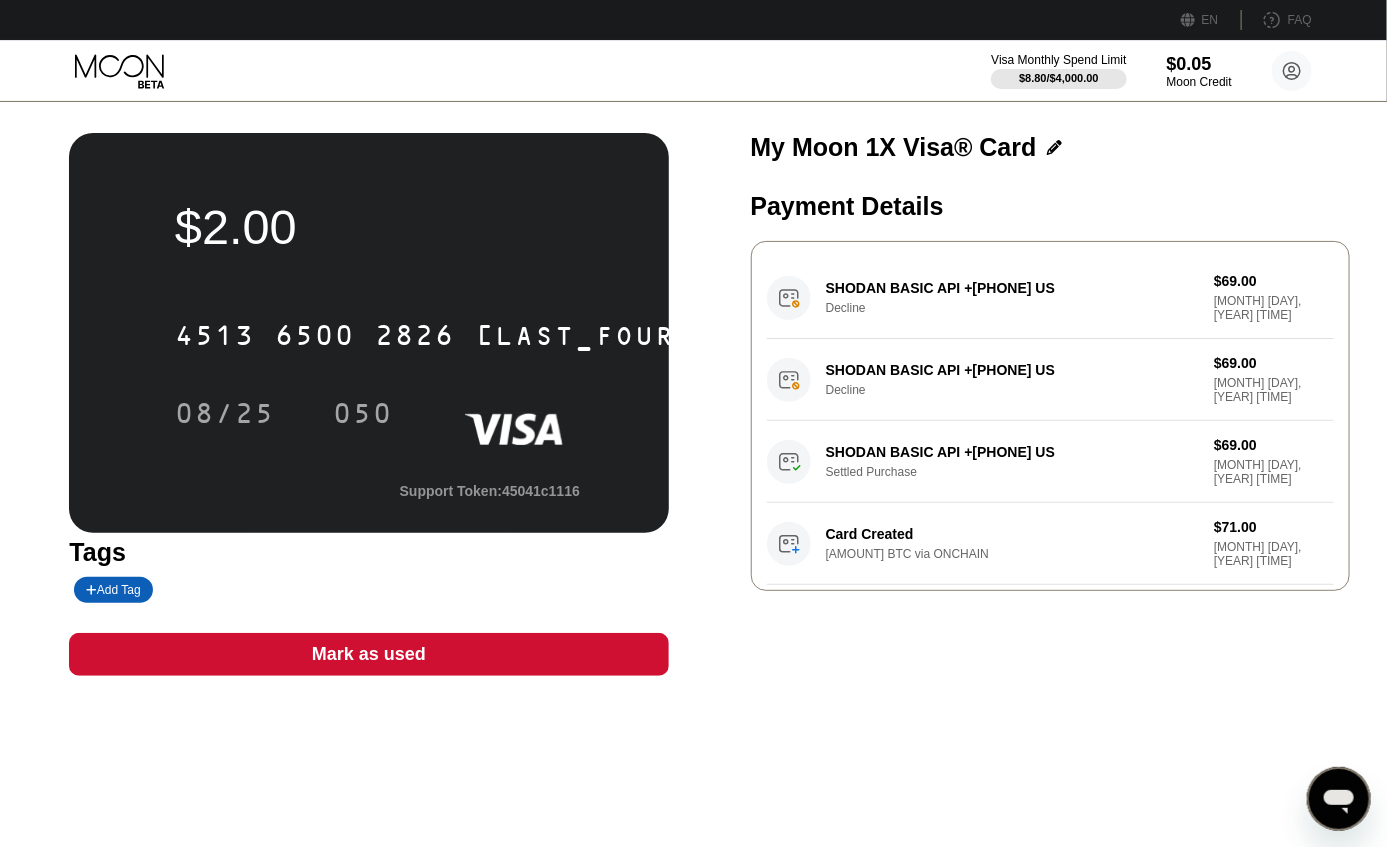 click 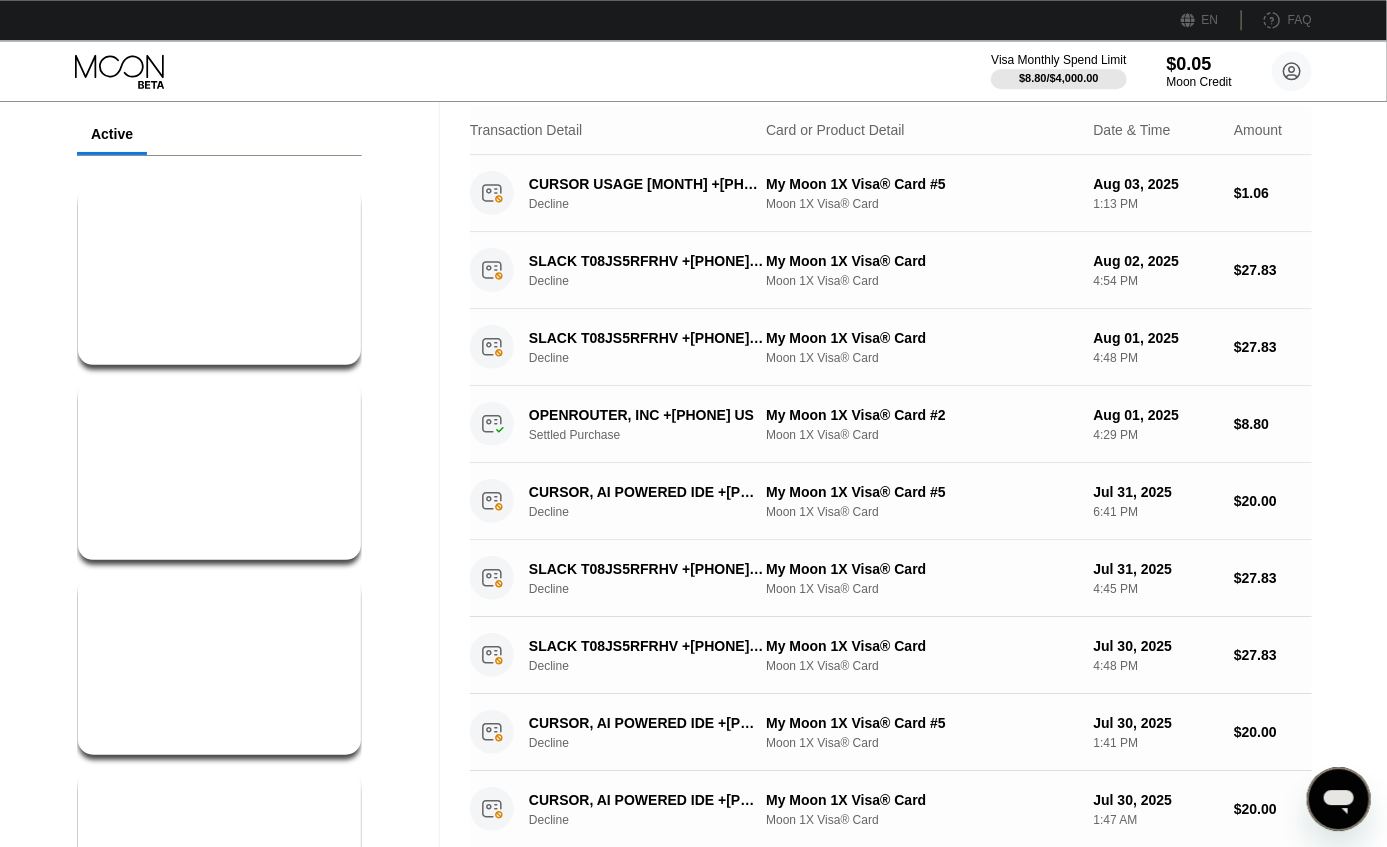 scroll, scrollTop: 120, scrollLeft: 0, axis: vertical 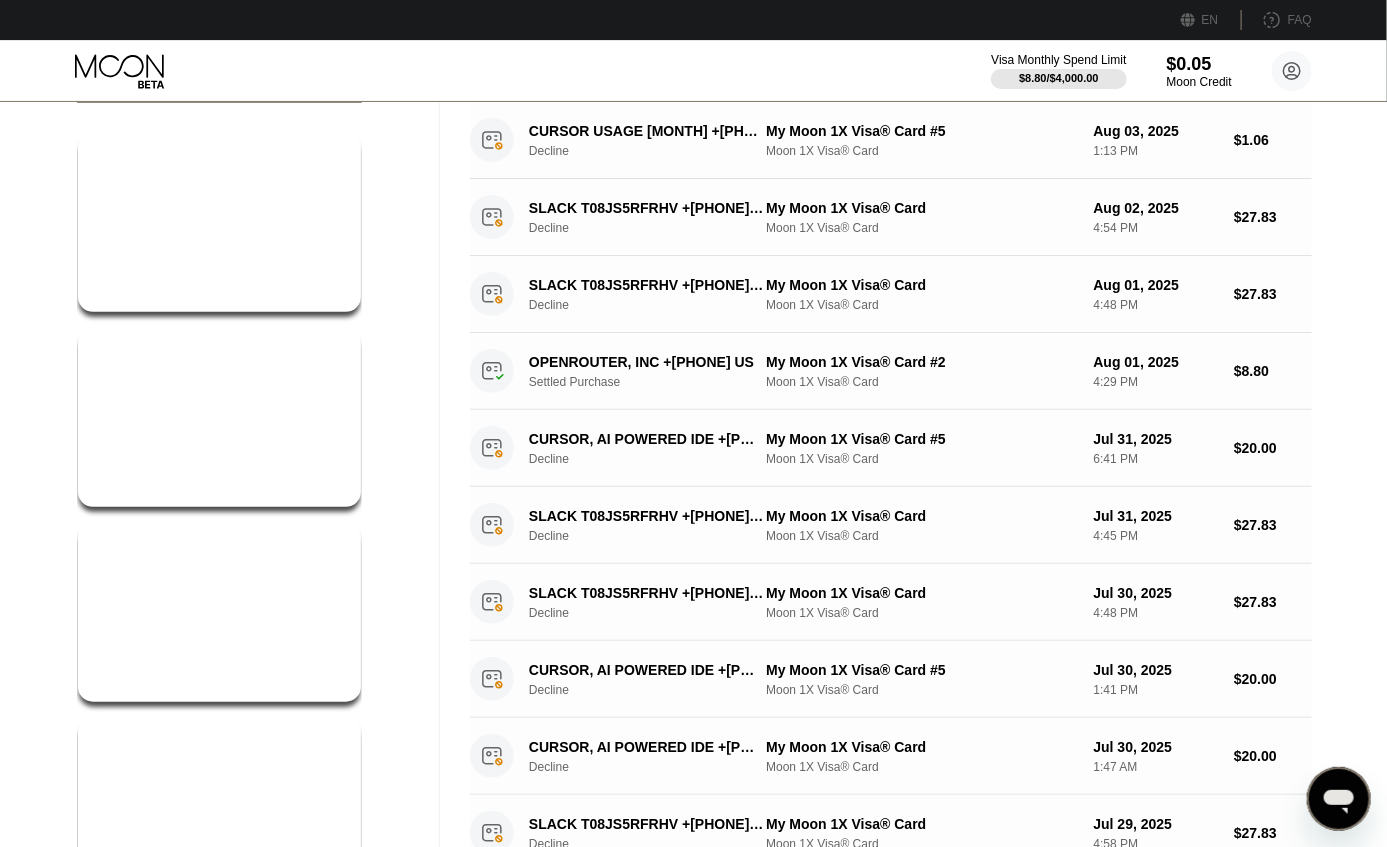 click on "$[AMOUNT] ● ● ● ● [LAST_FOUR] My Moon 1X Visa® Card" at bounding box center [219, 580] 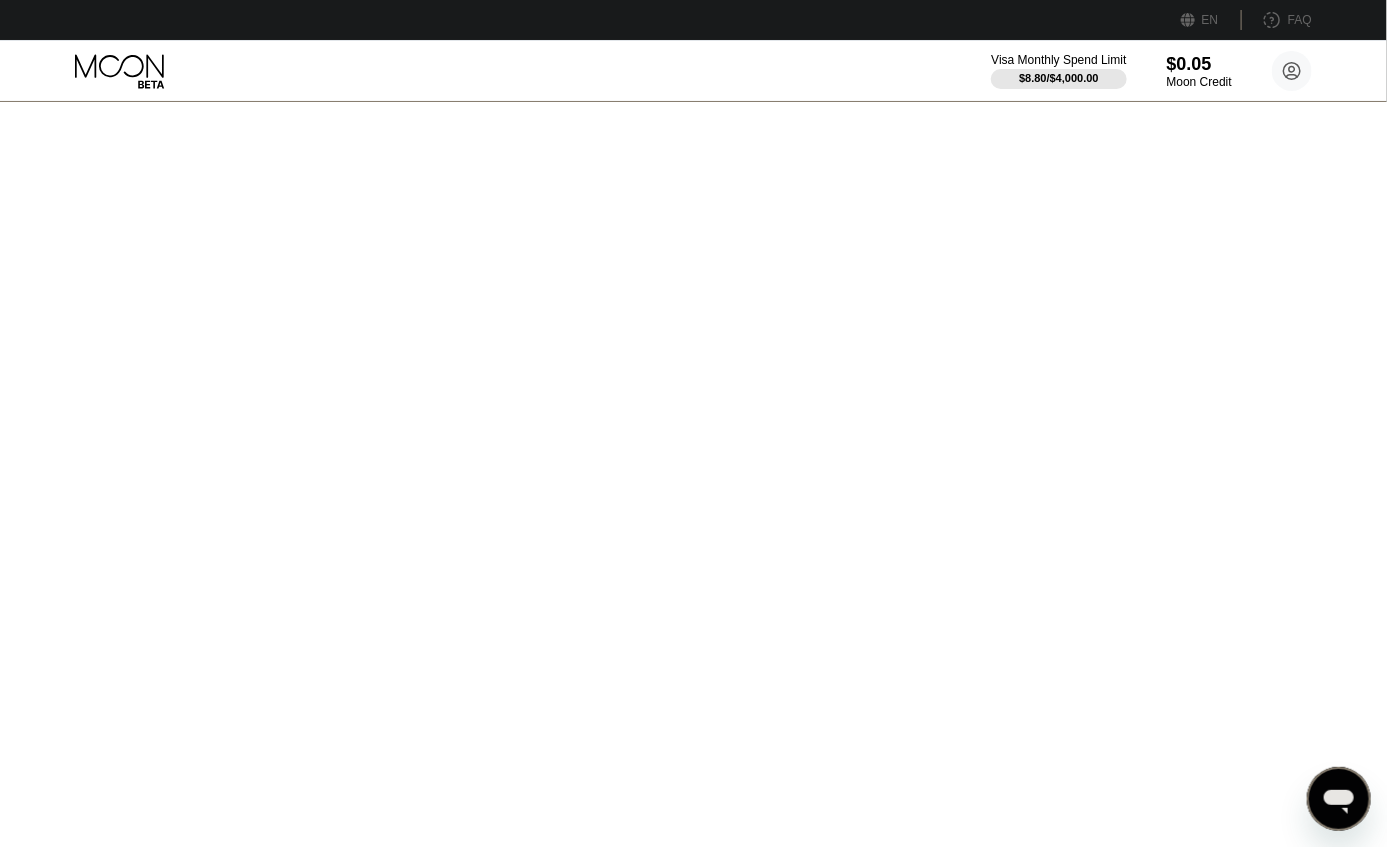 scroll, scrollTop: 0, scrollLeft: 0, axis: both 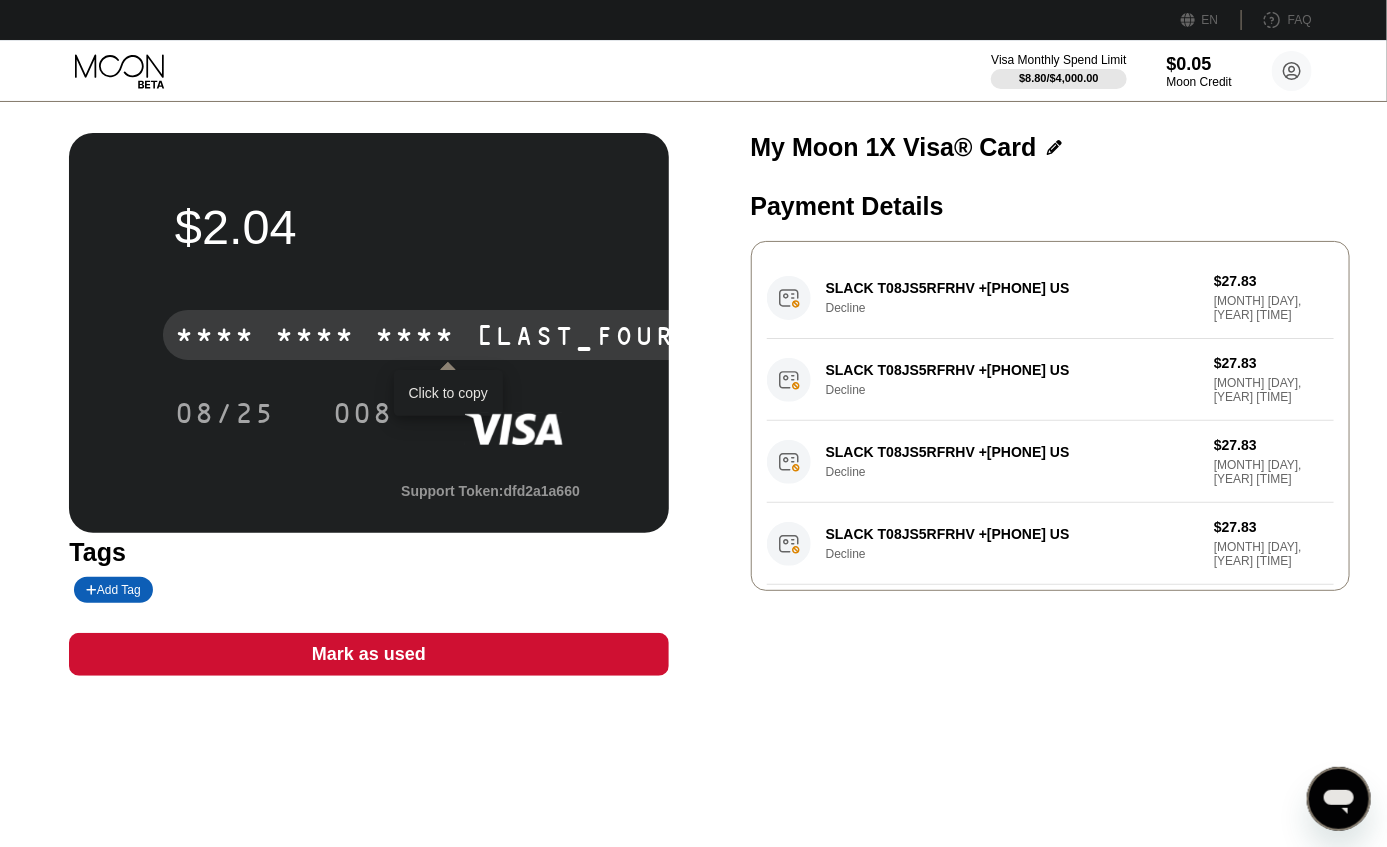 click on "* * * *" at bounding box center [415, 338] 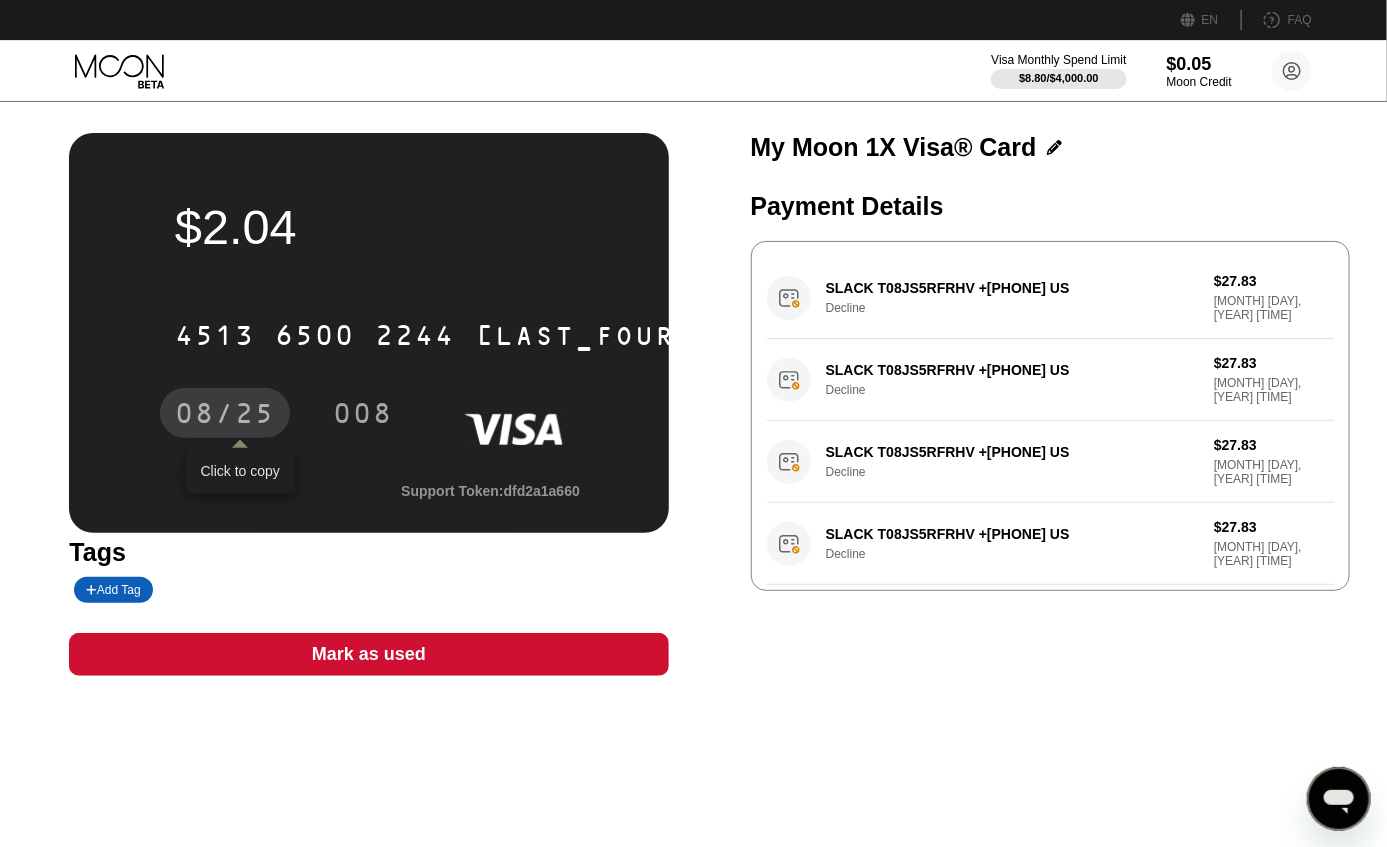 click on "08/25" at bounding box center (225, 416) 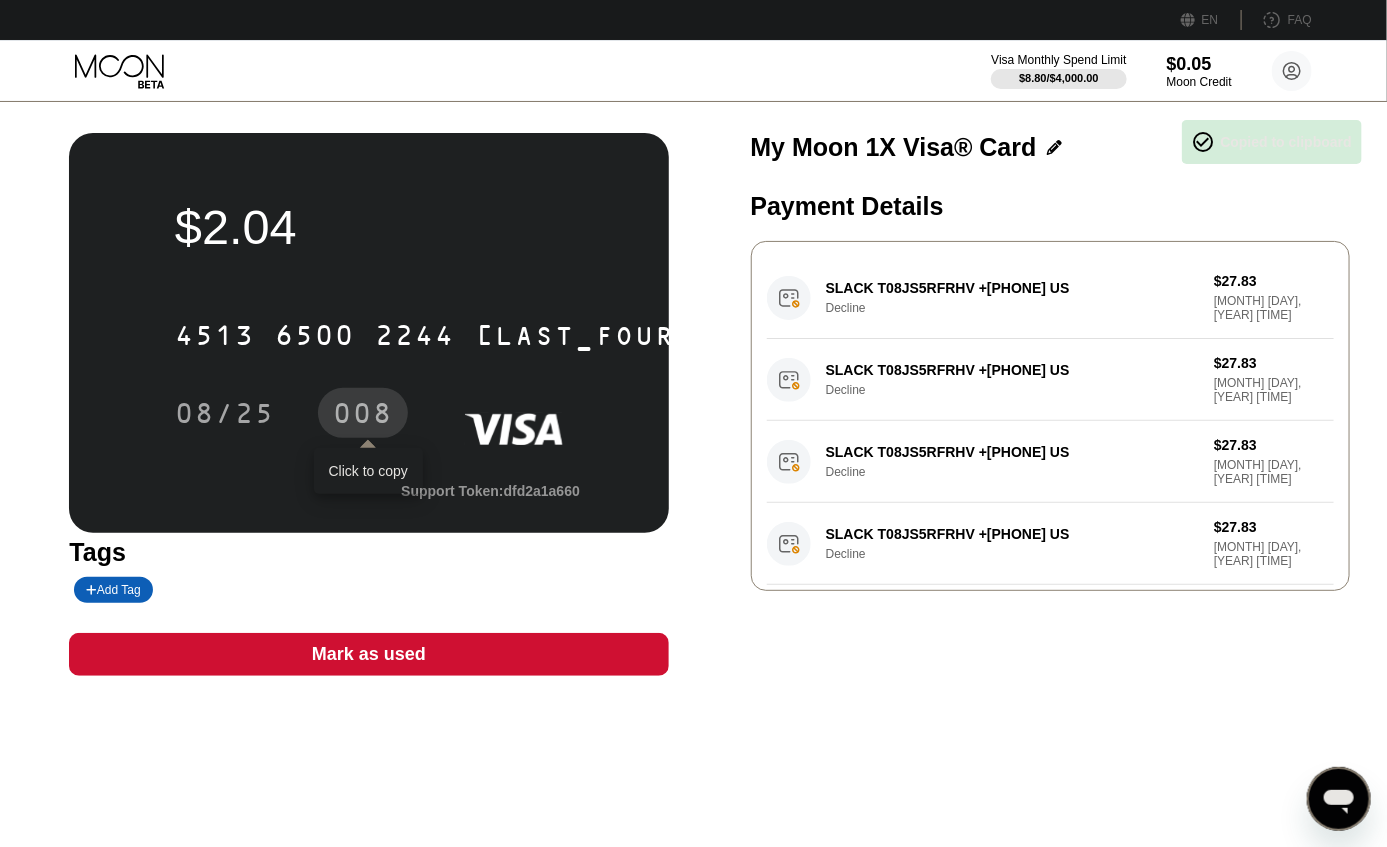 click on "008" at bounding box center (363, 416) 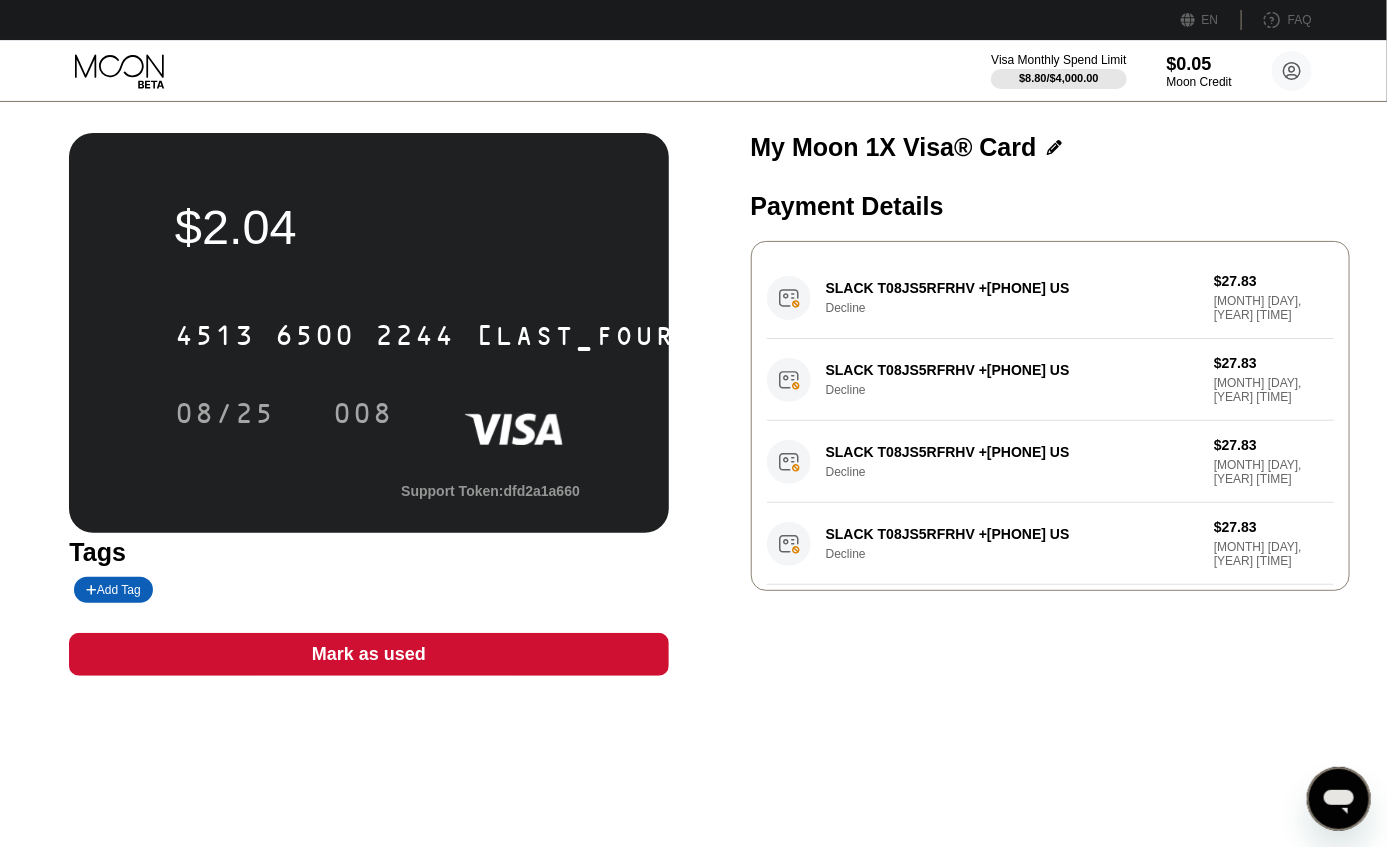 drag, startPoint x: 79, startPoint y: 62, endPoint x: 80, endPoint y: 73, distance: 11.045361 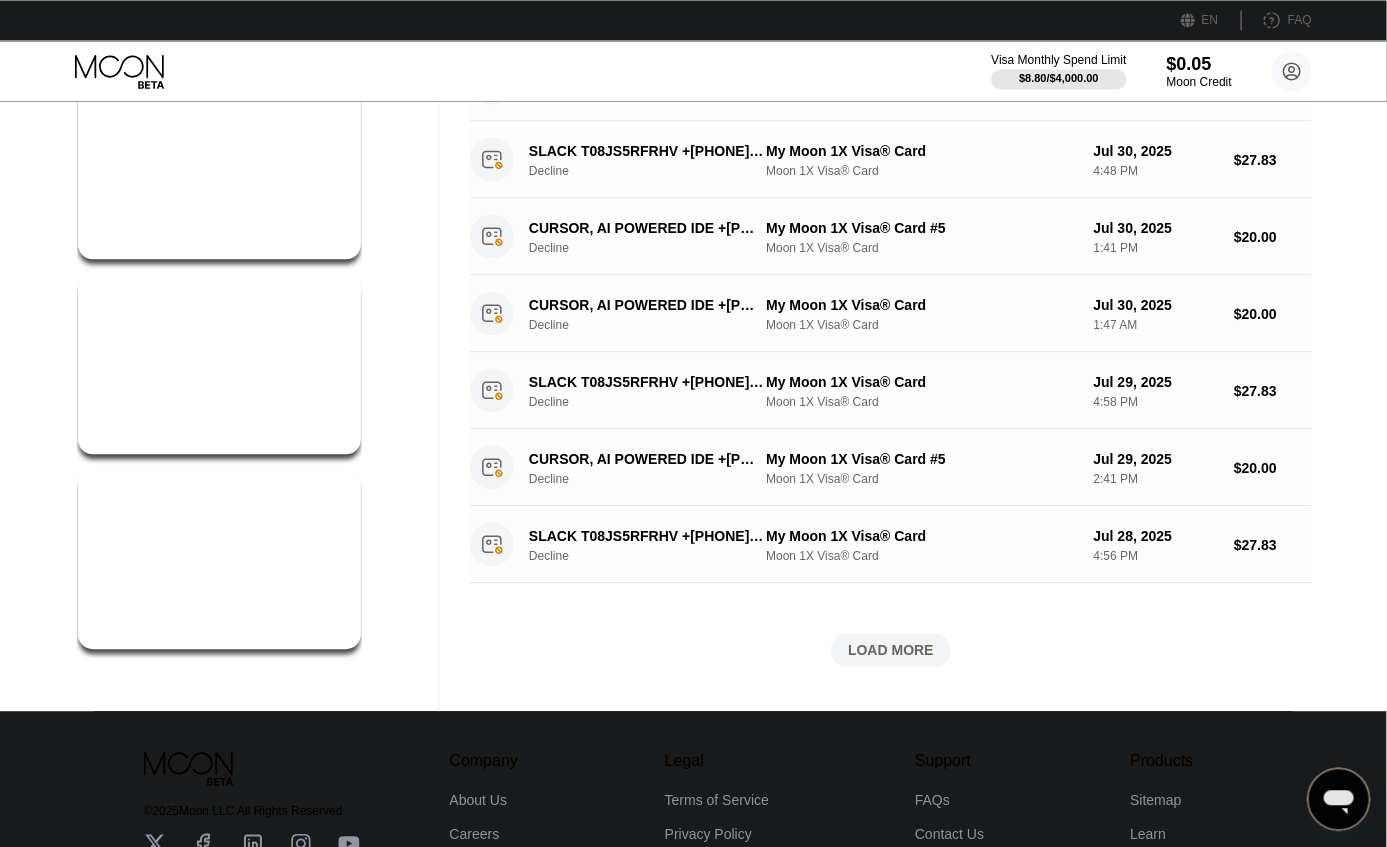 scroll, scrollTop: 602, scrollLeft: 0, axis: vertical 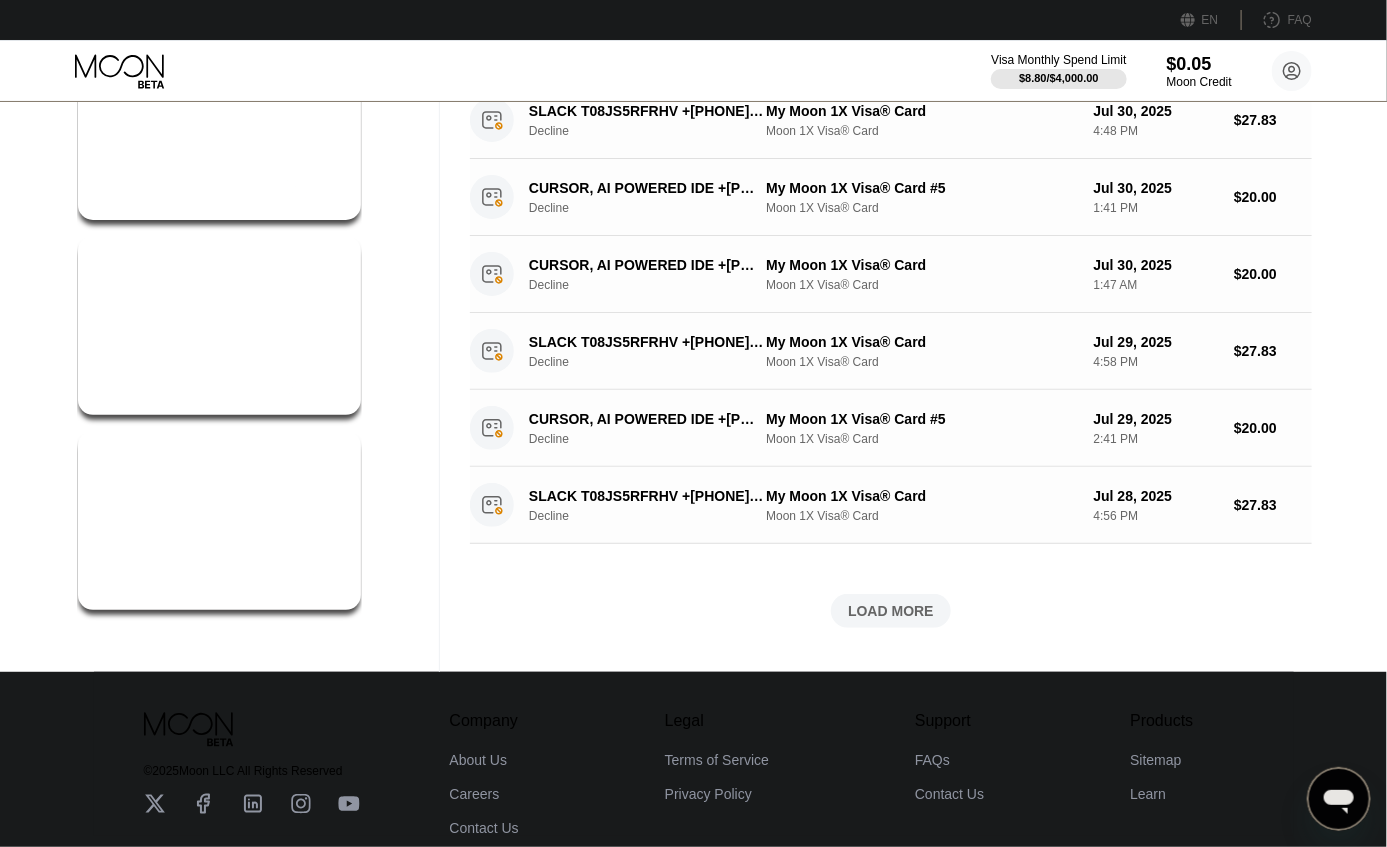 click on "My Moon 1X Visa® Card" at bounding box center (219, 515) 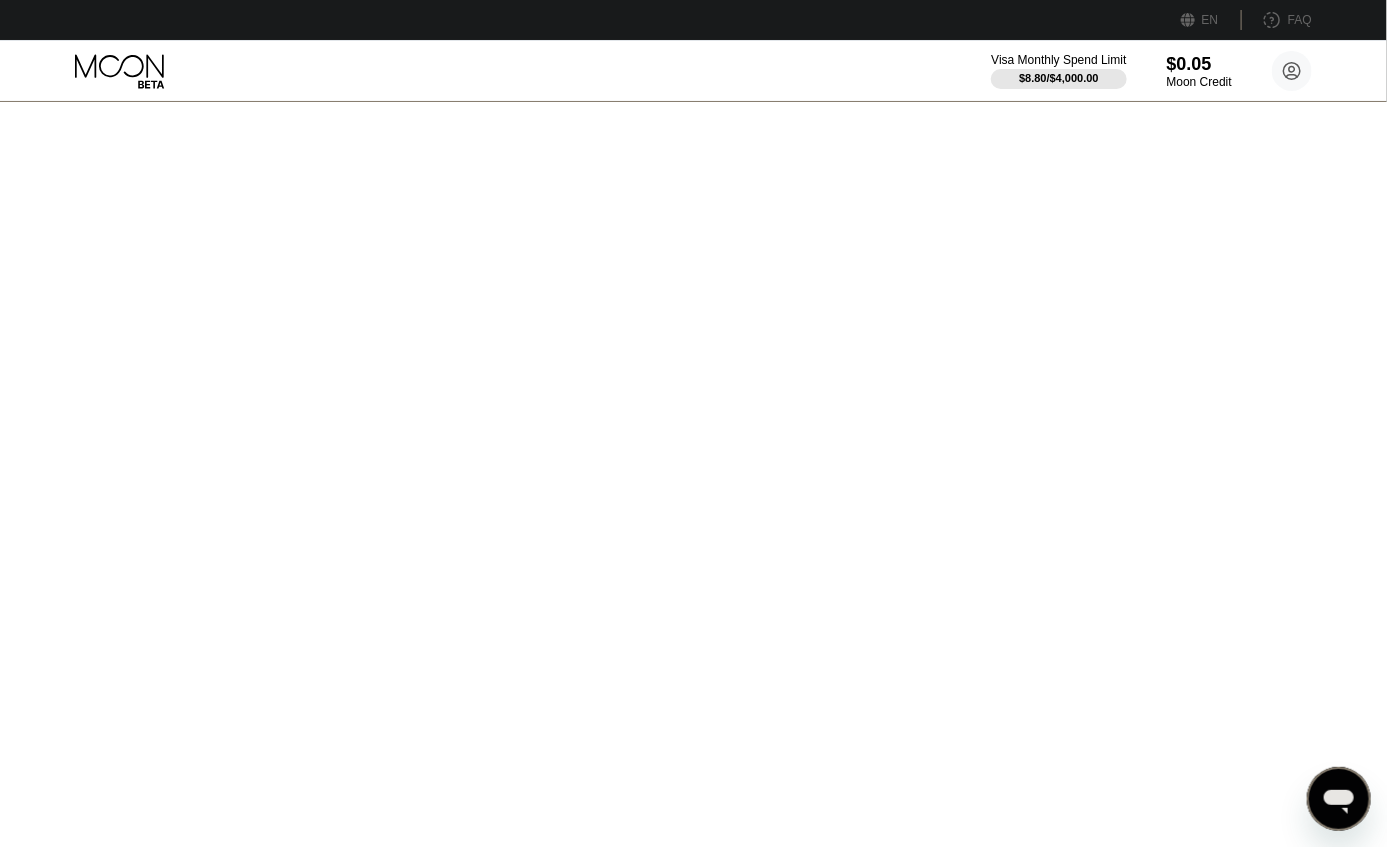 scroll, scrollTop: 0, scrollLeft: 0, axis: both 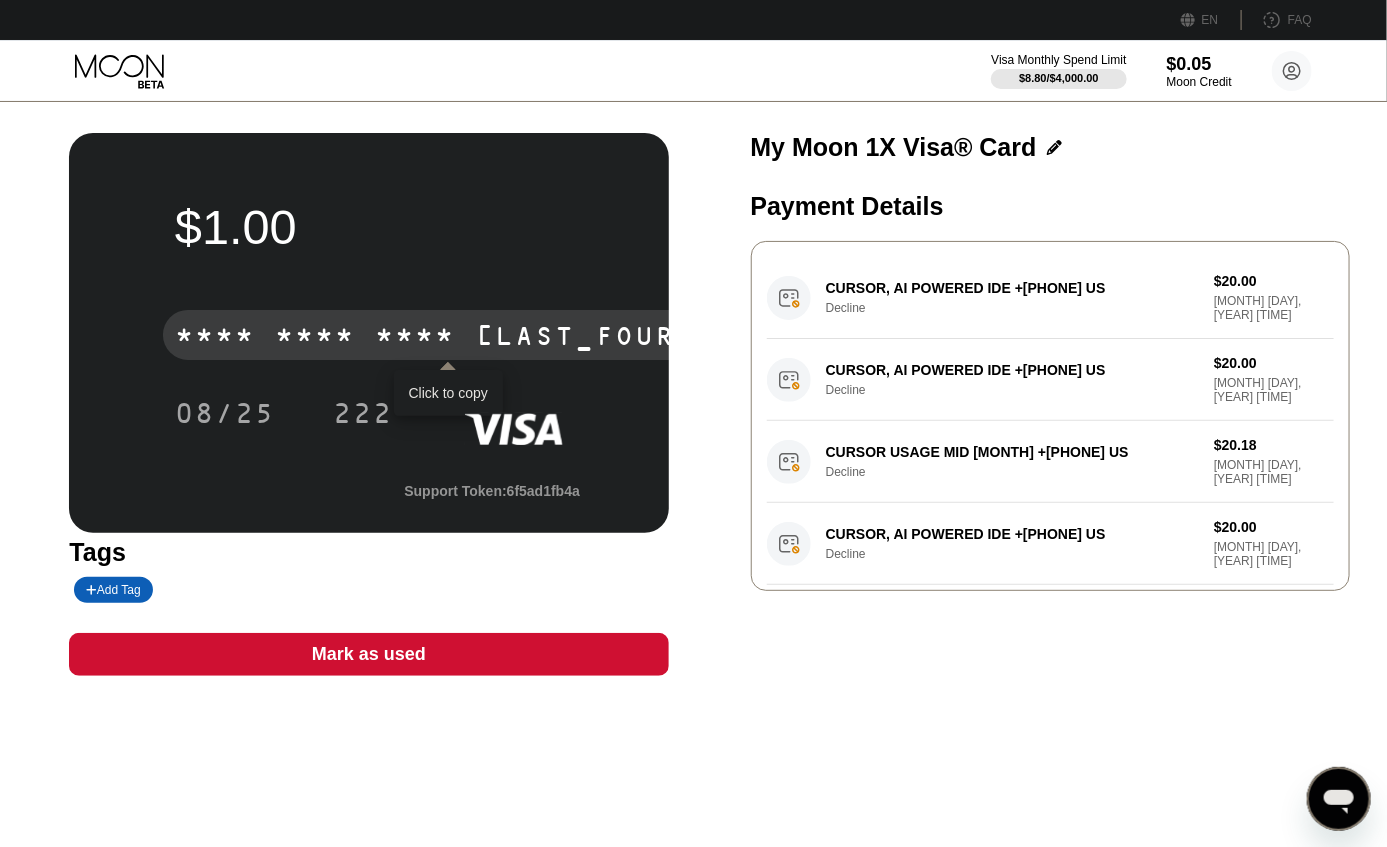 click on "* * * *" at bounding box center [415, 338] 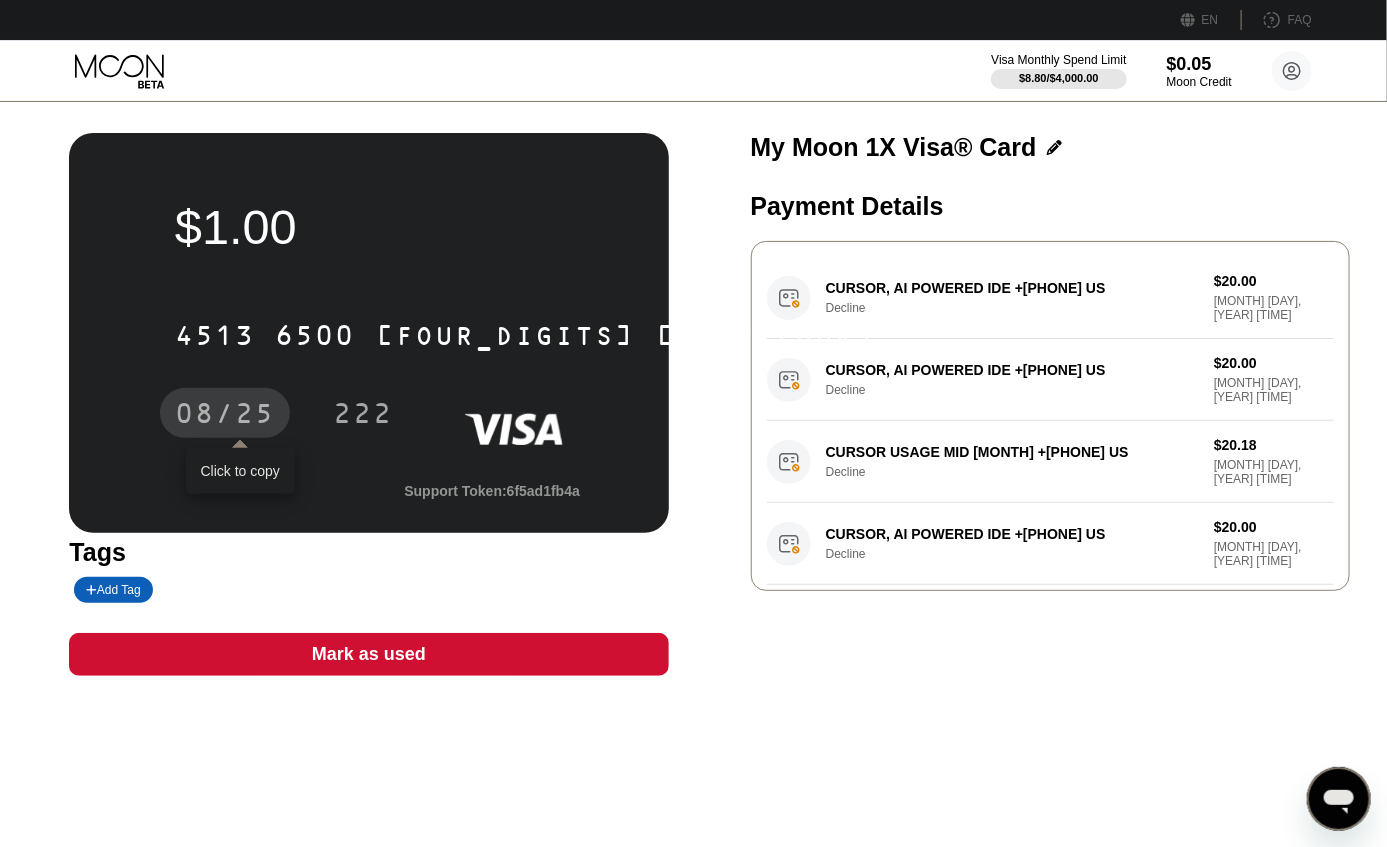drag, startPoint x: 214, startPoint y: 417, endPoint x: 995, endPoint y: 489, distance: 784.3118 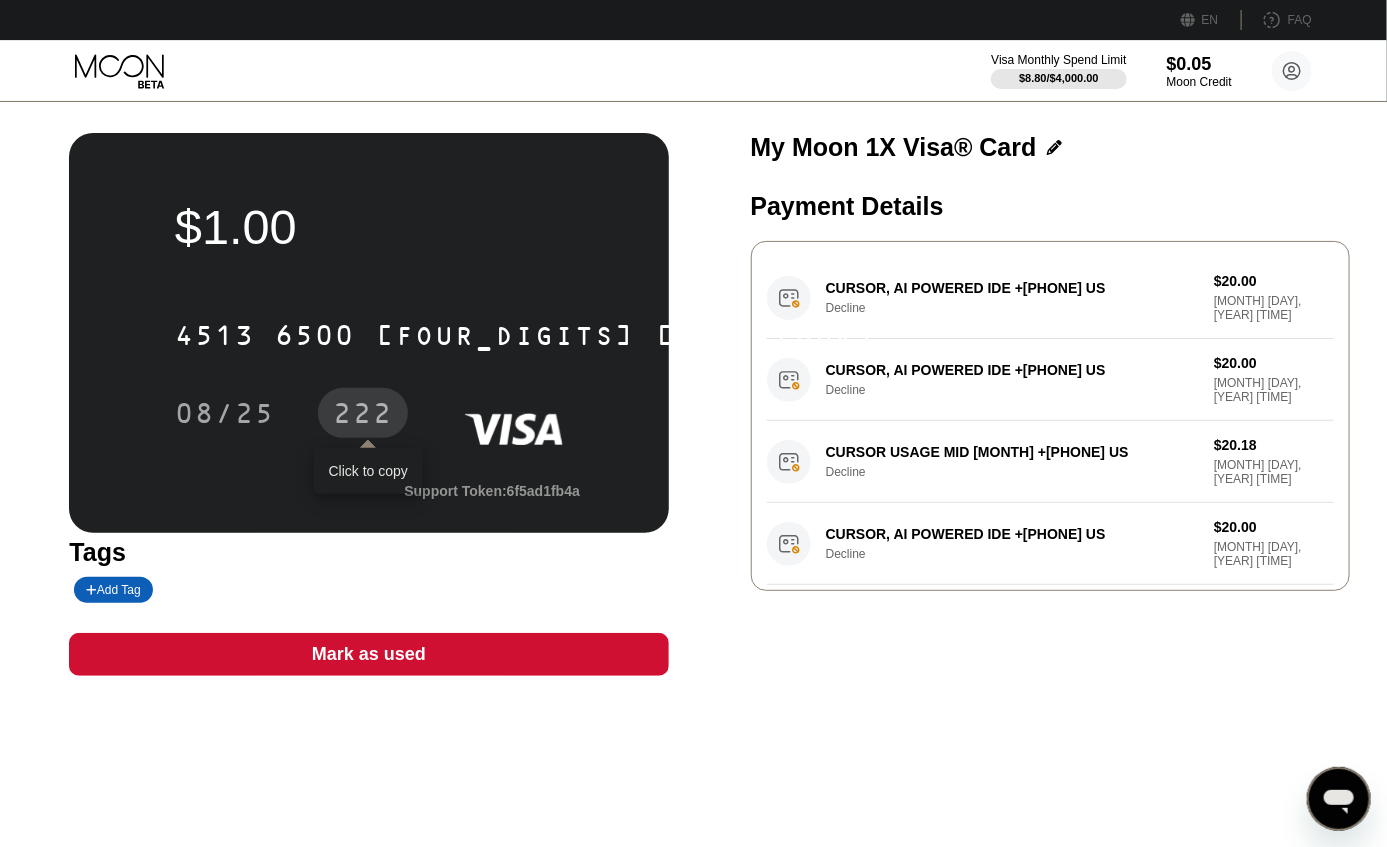 click on "222" at bounding box center (363, 416) 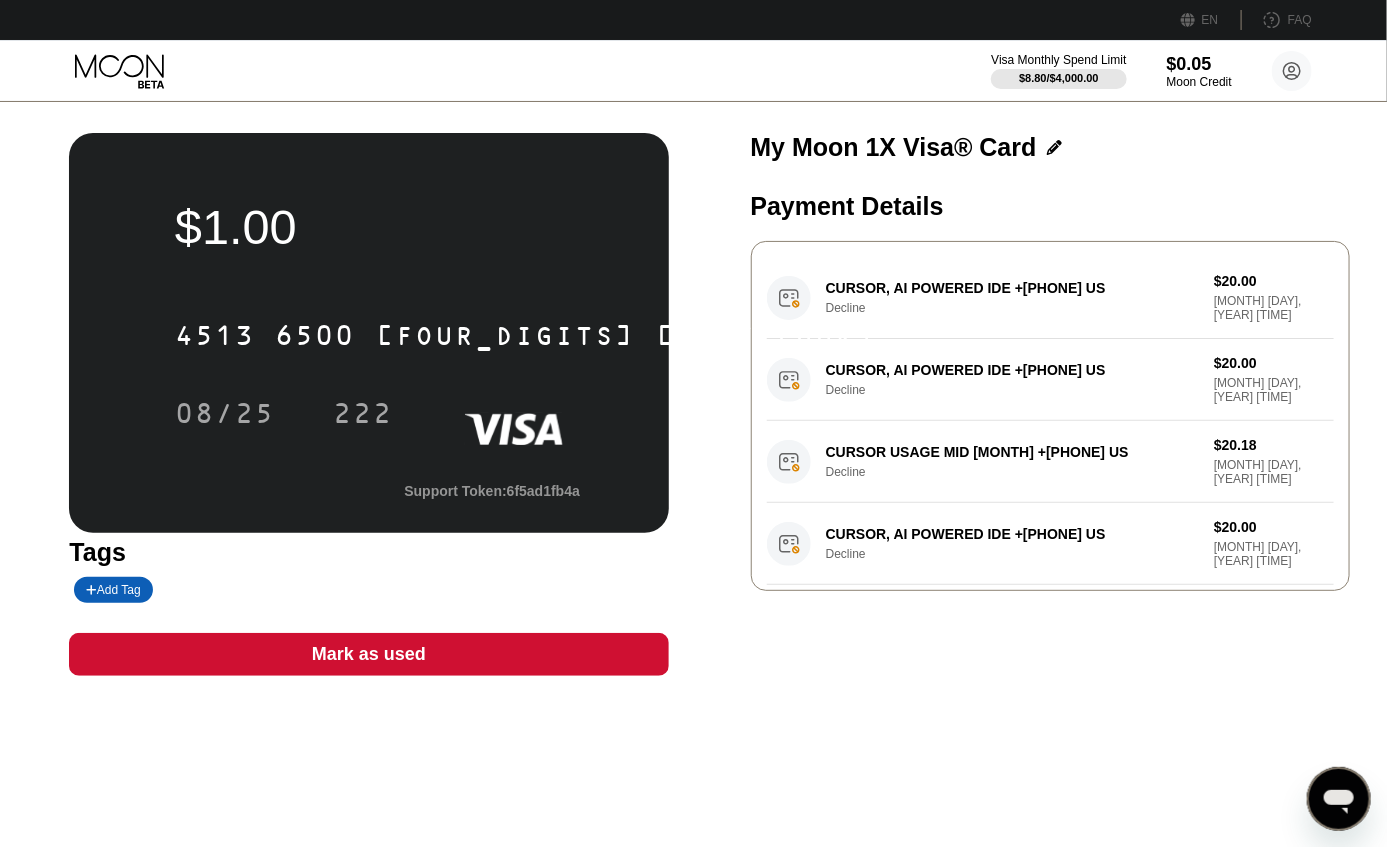 click on "$[AMOUNT] [LAST_FOUR] [FOUR_DIGITS] [FOUR_DIGITS] [LAST_FOUR] [MM]/[YY] [TOKEN_TYPE]  [HASH] Tags  Add Tag Mark as used My Moon 1X Visa® Card Payment Details CURSOR, AI POWERED IDE   +[PHONE] US Decline $[AMOUNT] [MONTH] [DAY], [YEAR] [TIME] CURSOR, AI POWERED IDE   +[PHONE] US Decline $[AMOUNT] [MONTH] [DAY], [YEAR] [TIME] CURSOR USAGE MID  [MONTH]    +[PHONE] US Decline $[AMOUNT] [MONTH] [DAY], [YEAR] [TIME] CURSOR, AI POWERED IDE   +[PHONE] US Decline $[AMOUNT] [MONTH] [DAY], [YEAR] [TIME] CURSOR USAGE MID  [MONTH]    +[PHONE] US Decline $[AMOUNT] [MONTH] [DAY], [YEAR] [TIME] CURSOR, AI POWERED IDE   +[PHONE] US Decline $[AMOUNT] [MONTH] [DAY], [YEAR] [TIME] CURSOR, AI POWERED IDE   +[PHONE] US Decline $[AMOUNT] [MONTH] [DAY], [YEAR] [TIME] CURSOR USAGE MID  [MONTH]    +[PHONE] US Decline $[AMOUNT] [MONTH] [DAY], [YEAR] [TIME] CURSOR USAGE MID  [MONTH]    +[PHONE] US Decline $[AMOUNT] [MONTH] [DAY], [YEAR] [TIME] CURSOR USAGE MID  [MONTH]    +[PHONE] US Decline $[AMOUNT] [MONTH] [DAY], [YEAR] [TIME] CURSOR, AI POWERED IDE   +[PHONE] US Settled Purchase $[AMOUNT] [MONTH] [DAY], [YEAR] [TIME] Settled Purchase $[AMOUNT] [MONTH] [DAY], [YEAR] [TIME]" at bounding box center (693, 475) 